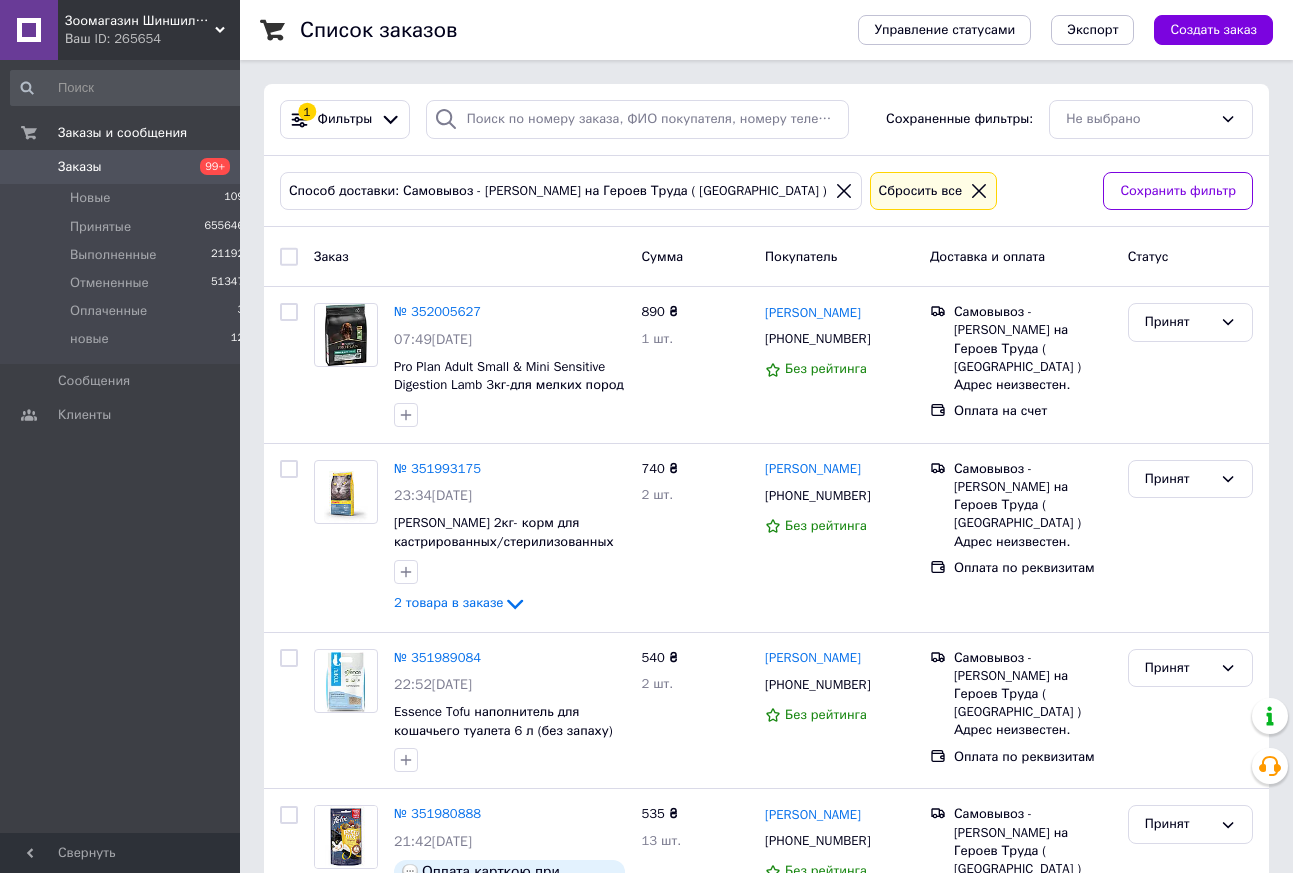 scroll, scrollTop: 0, scrollLeft: 0, axis: both 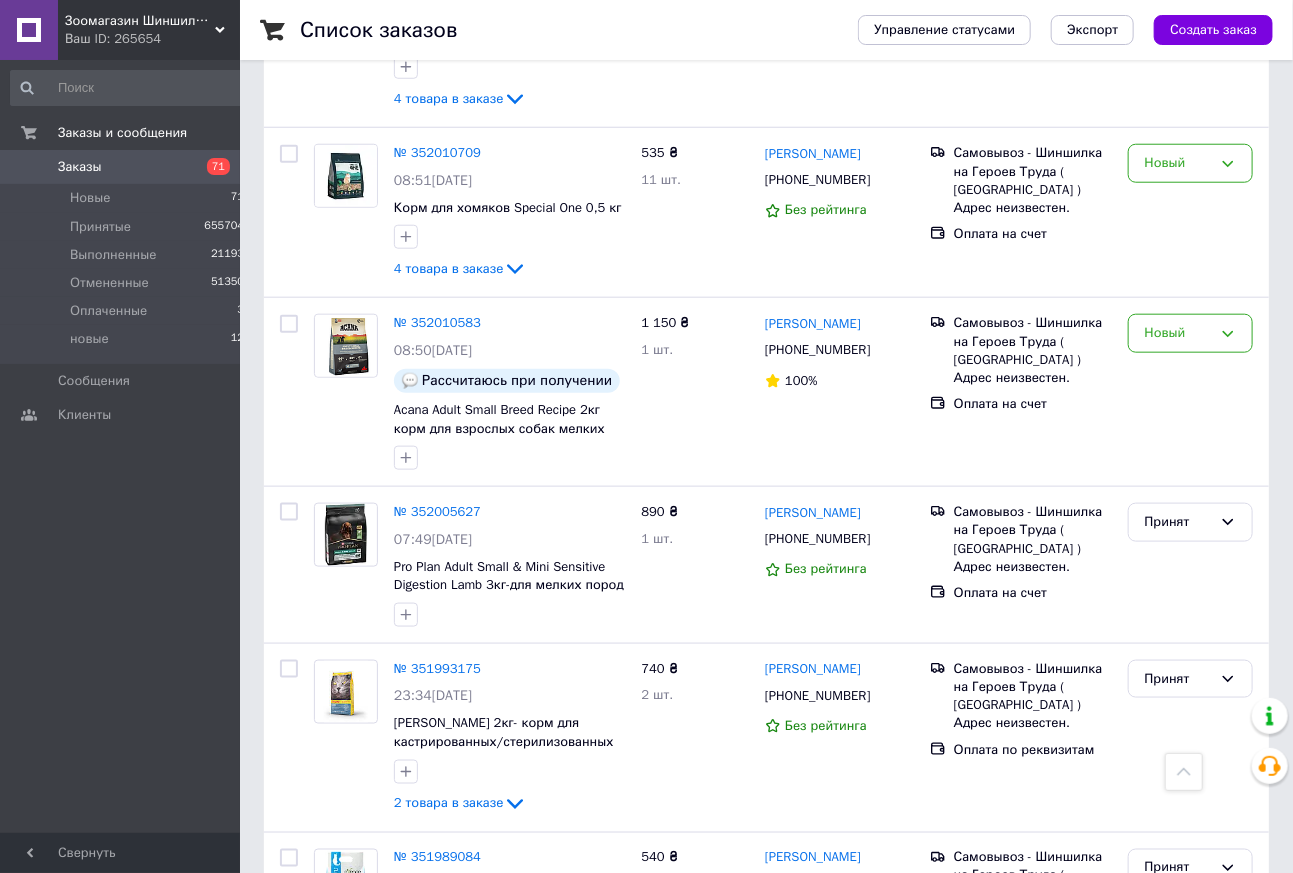 drag, startPoint x: 446, startPoint y: 337, endPoint x: 1062, endPoint y: 221, distance: 626.8269 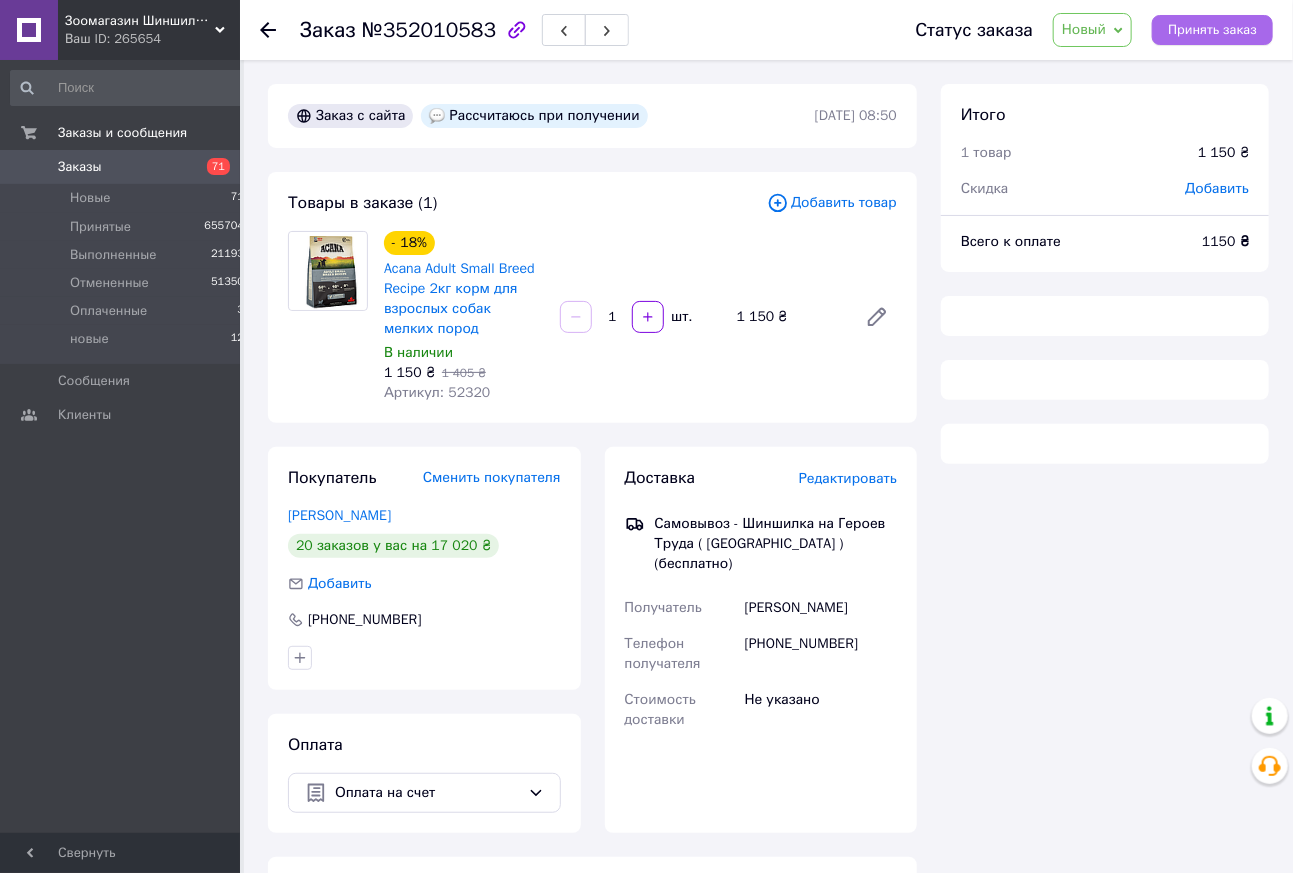 click on "Принять заказ" at bounding box center (1212, 30) 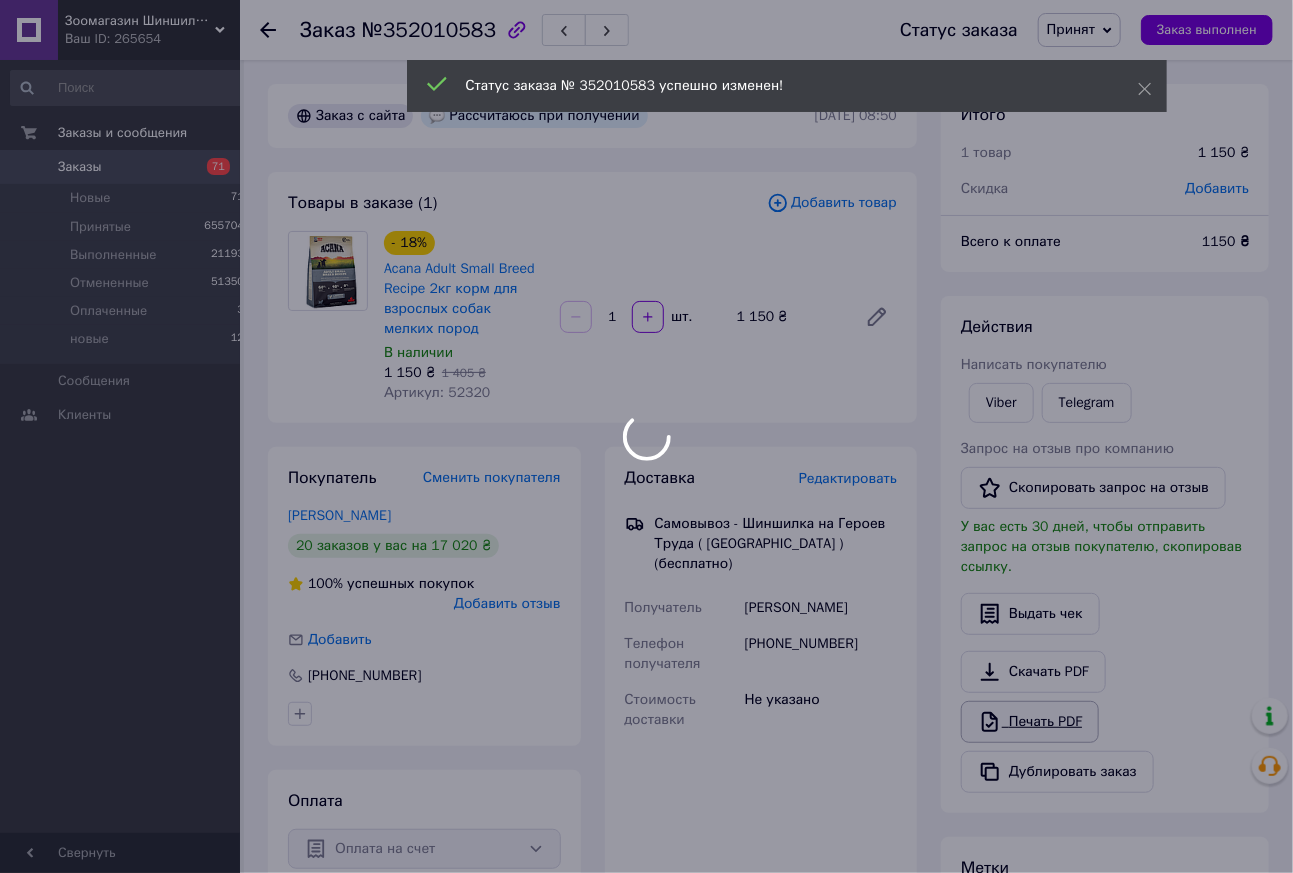click on "Зоомагазин Шиншилка - Дискаунтер зоотоваров.Корма для кошек и собак. Ветеринарная аптека Ваш ID: 265654 Сайт Зоомагазин Шиншилка - Дискаунтер зо... Кабинет покупателя Проверить состояние системы Страница на портале [PERSON_NAME] Справка Выйти Заказы и сообщения Заказы 71 Новые 71 Принятые 655704 Выполненные 21193 Отмененные 51350 Оплаченные 3 новые 12 Сообщения 0 Клиенты Свернуть
Заказ №352010583 Статус заказа Принят Выполнен Отменен Оплаченный новые Заказ выполнен Заказ с сайта Рассчитаюсь при получении - 18%" at bounding box center (646, 650) 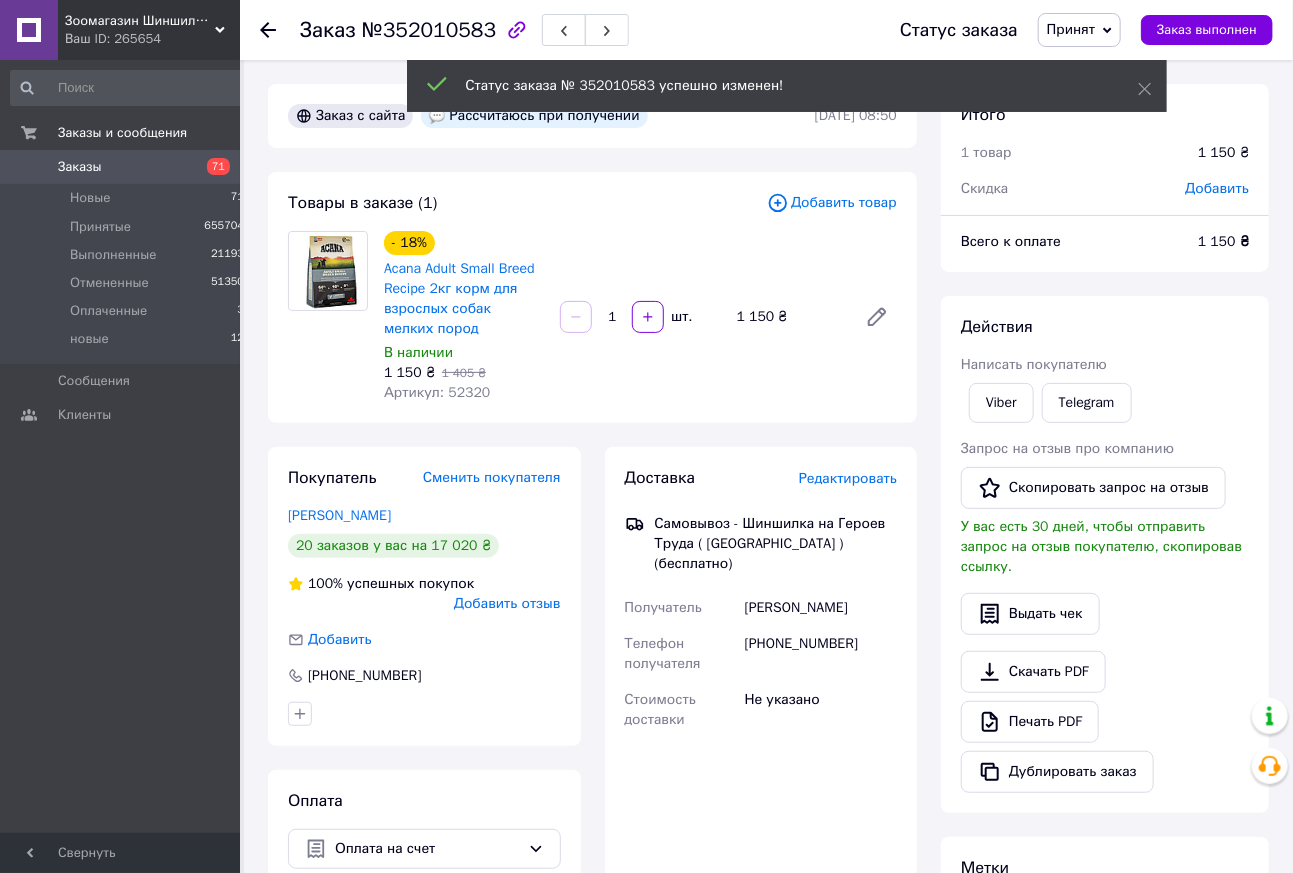 click on "Печать PDF" at bounding box center [1030, 722] 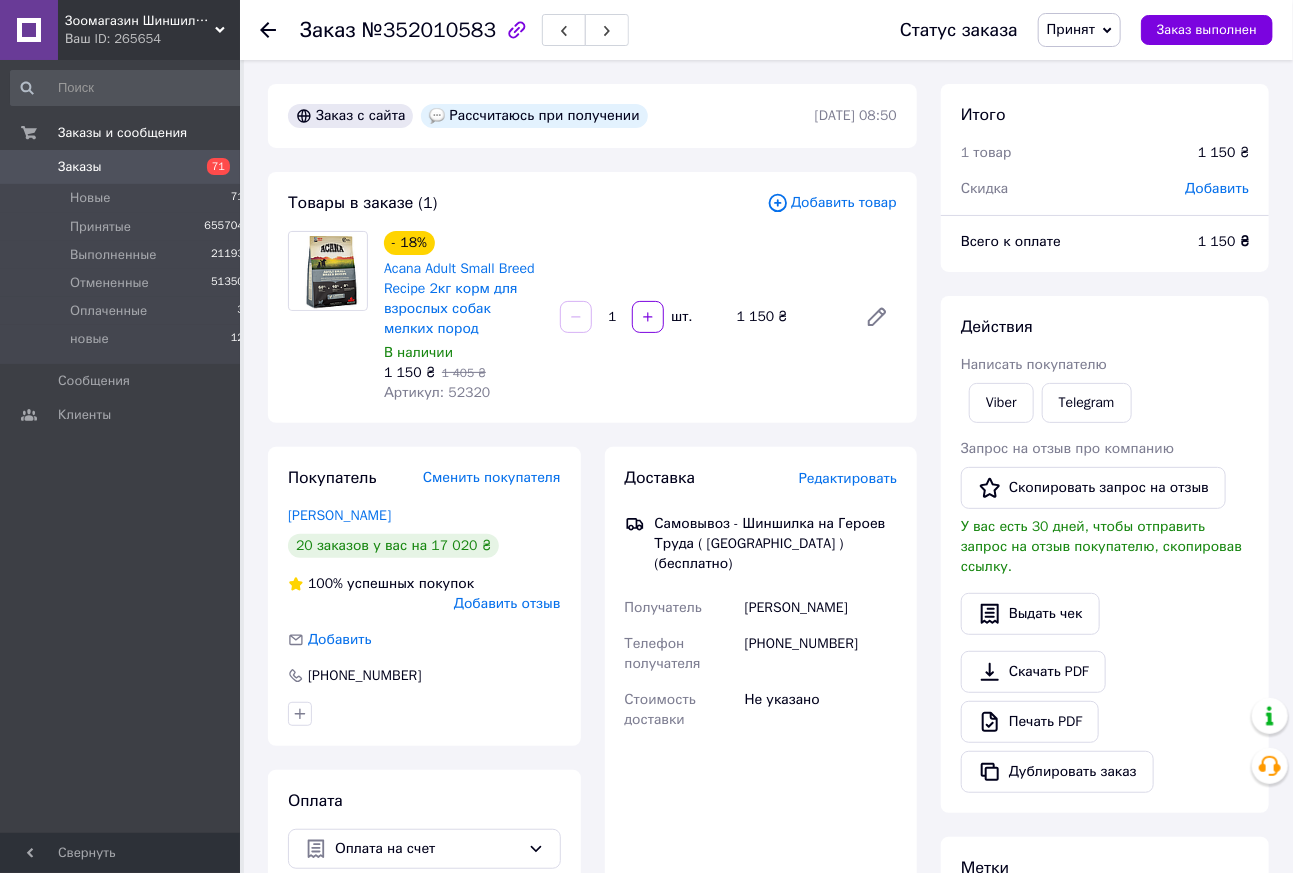 click 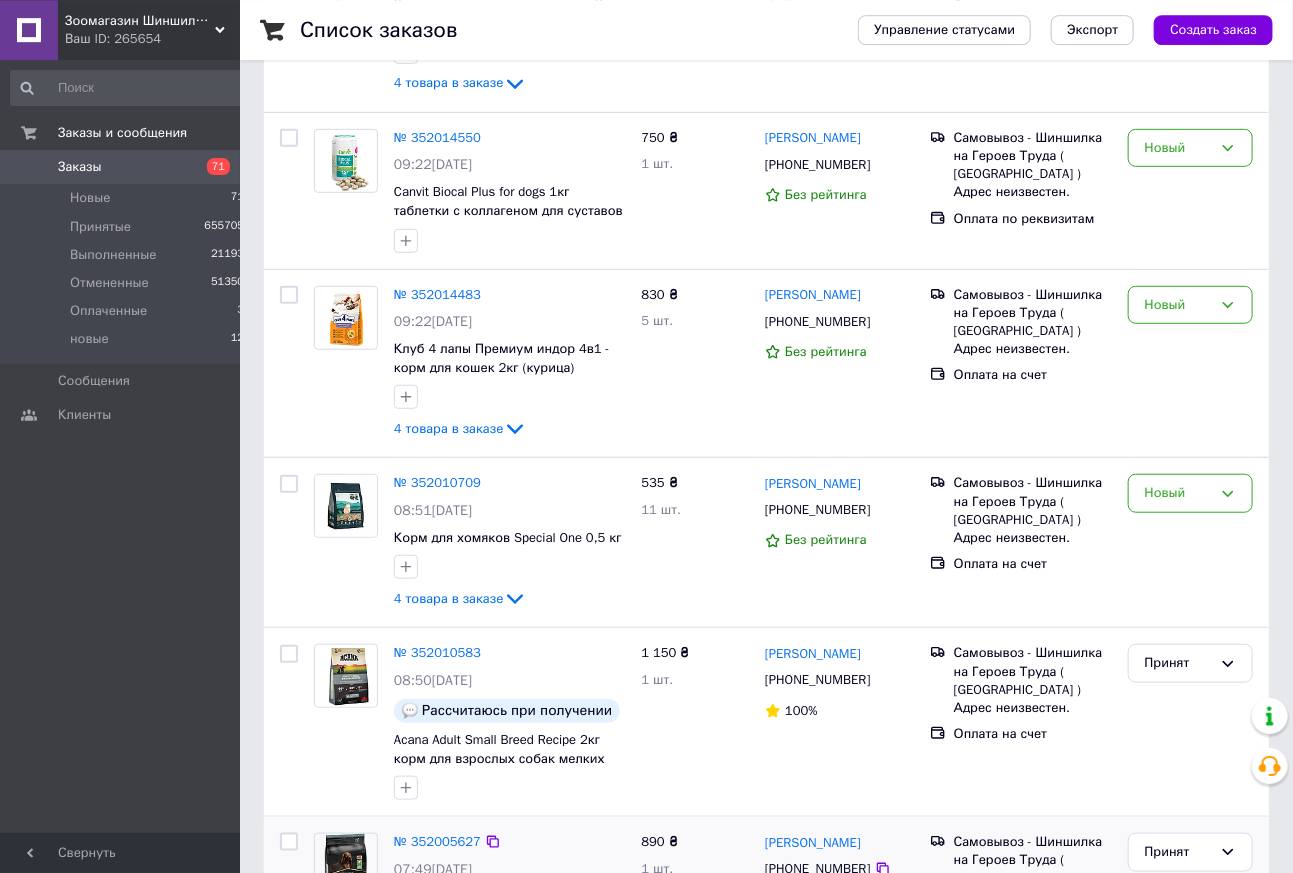 scroll, scrollTop: 577, scrollLeft: 0, axis: vertical 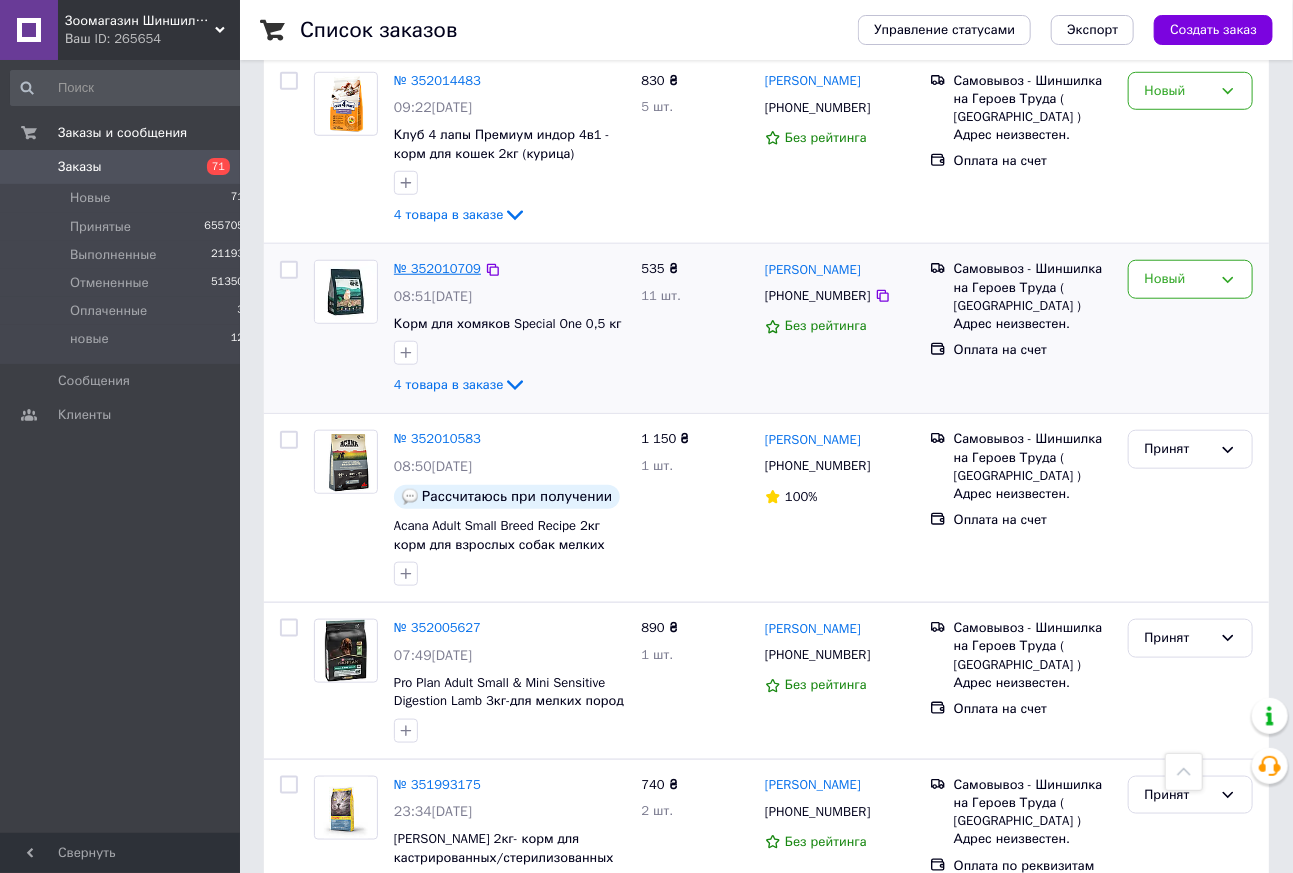 click on "№ 352010709" at bounding box center [437, 268] 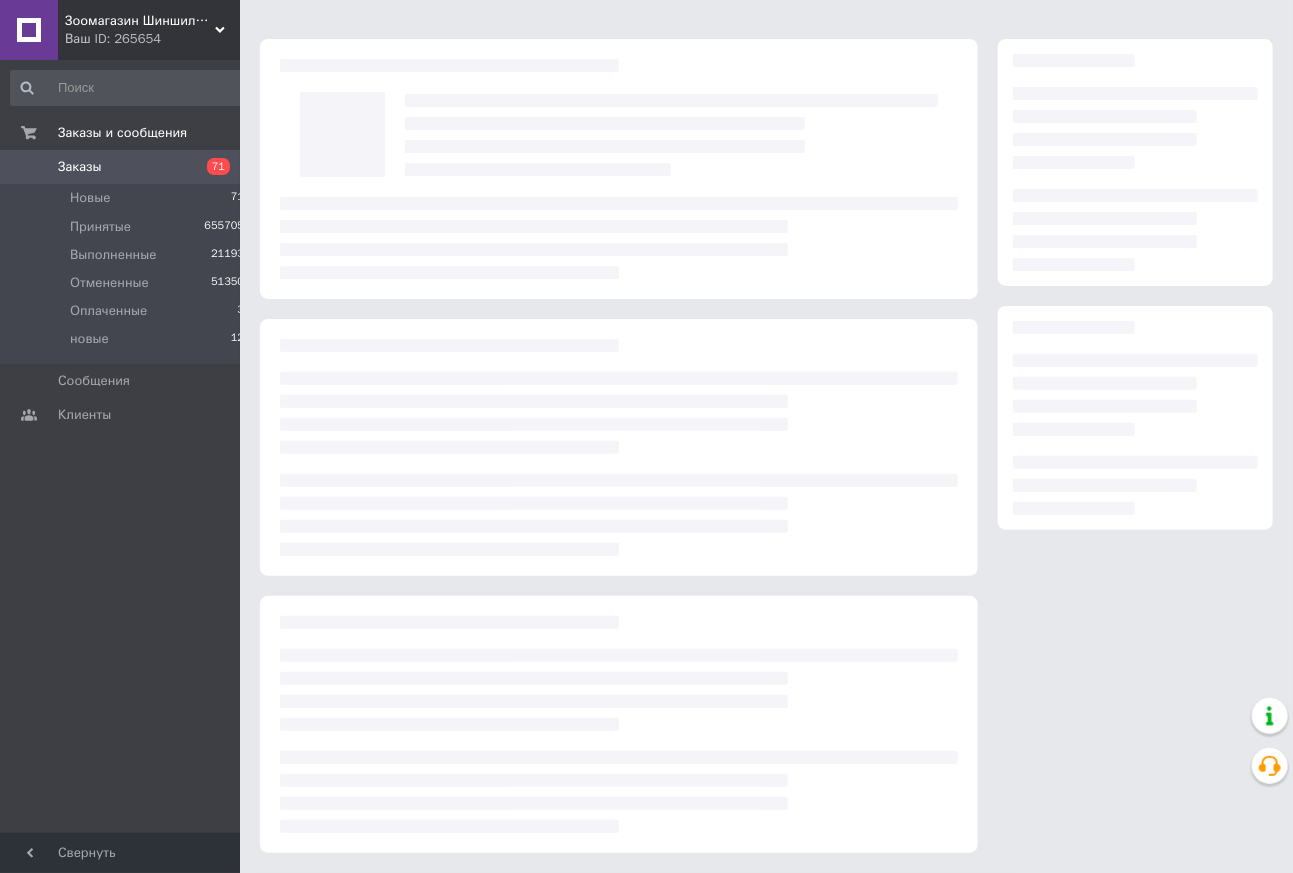 scroll, scrollTop: 41, scrollLeft: 0, axis: vertical 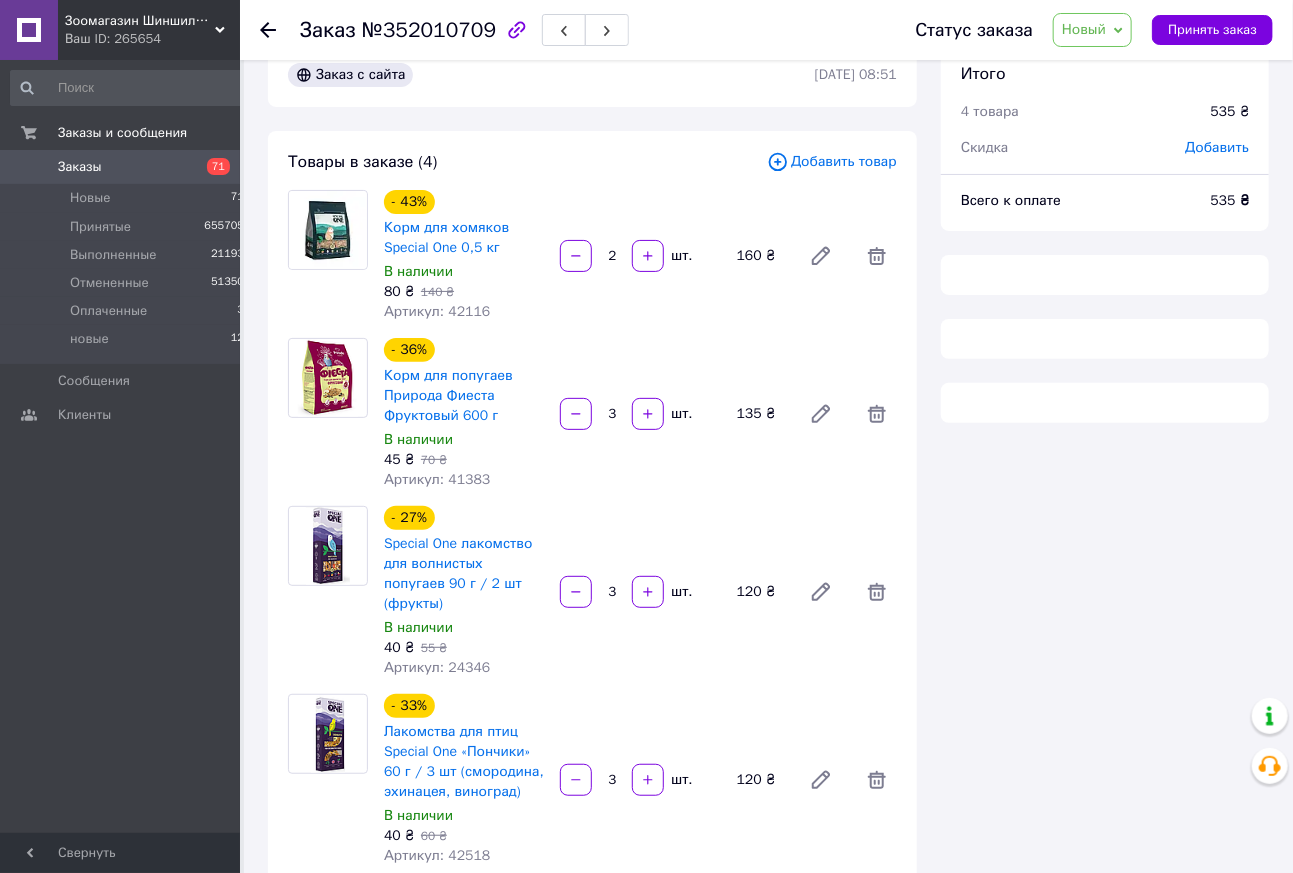 drag, startPoint x: 1169, startPoint y: 31, endPoint x: 1224, endPoint y: 107, distance: 93.813644 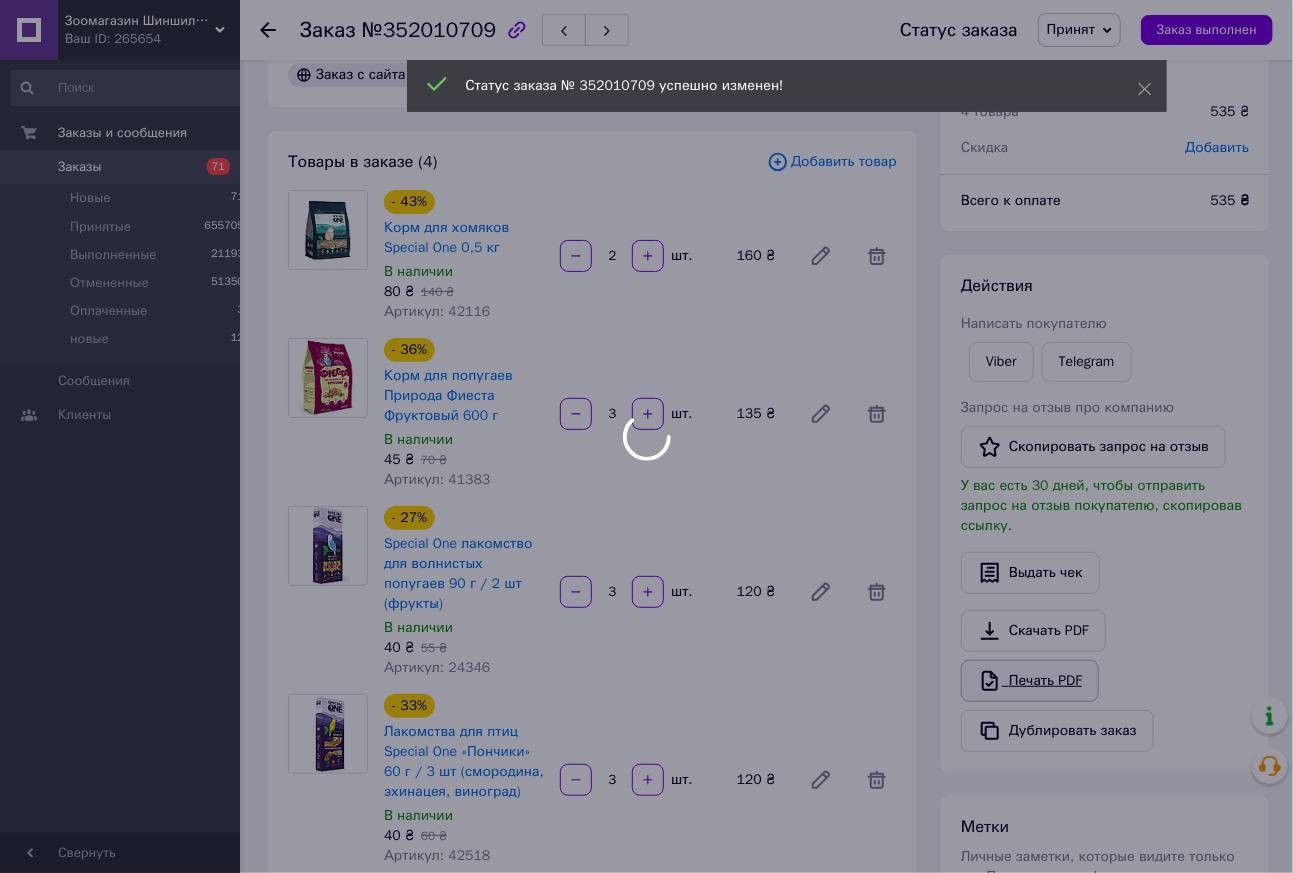 click at bounding box center (646, 436) 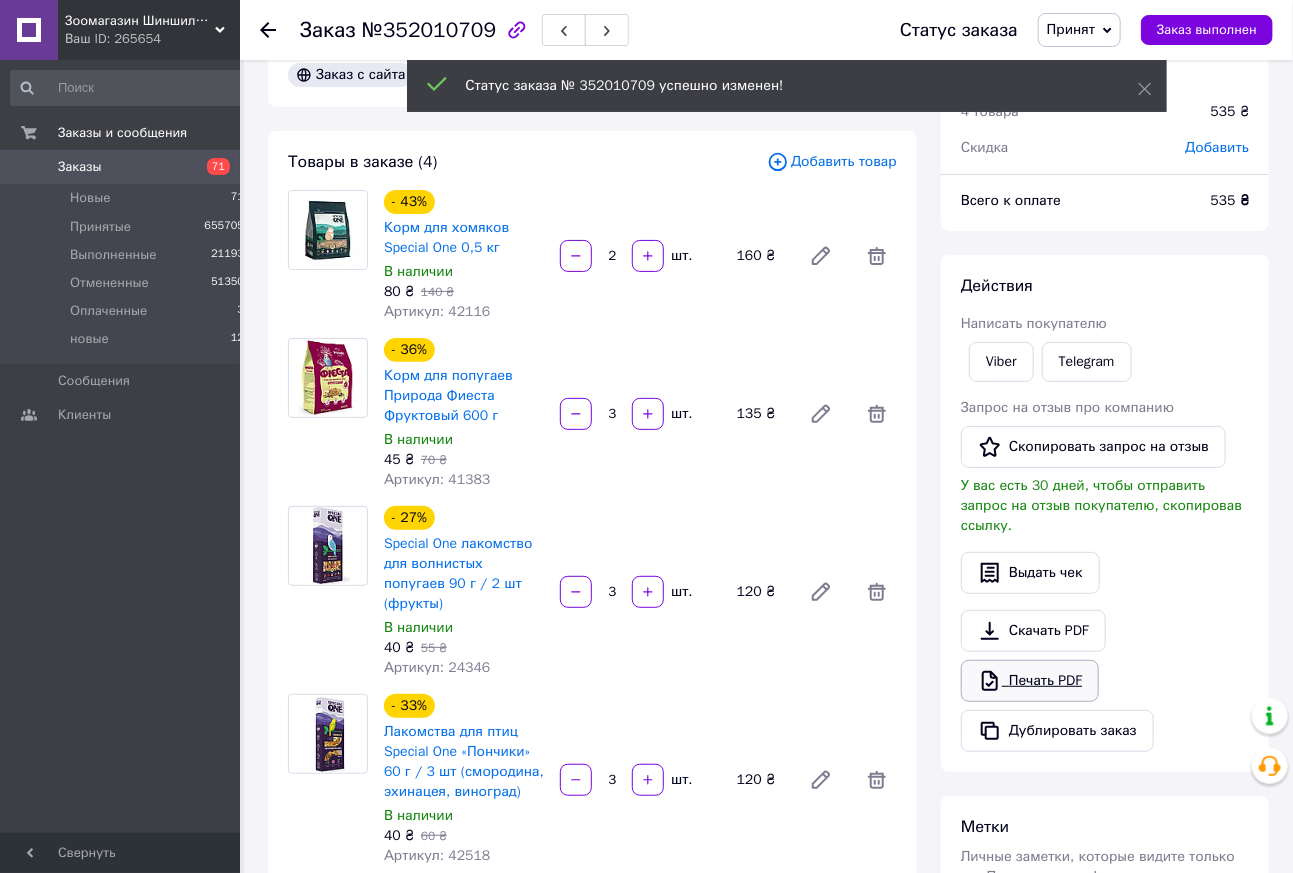 click on "Печать PDF" at bounding box center (1030, 681) 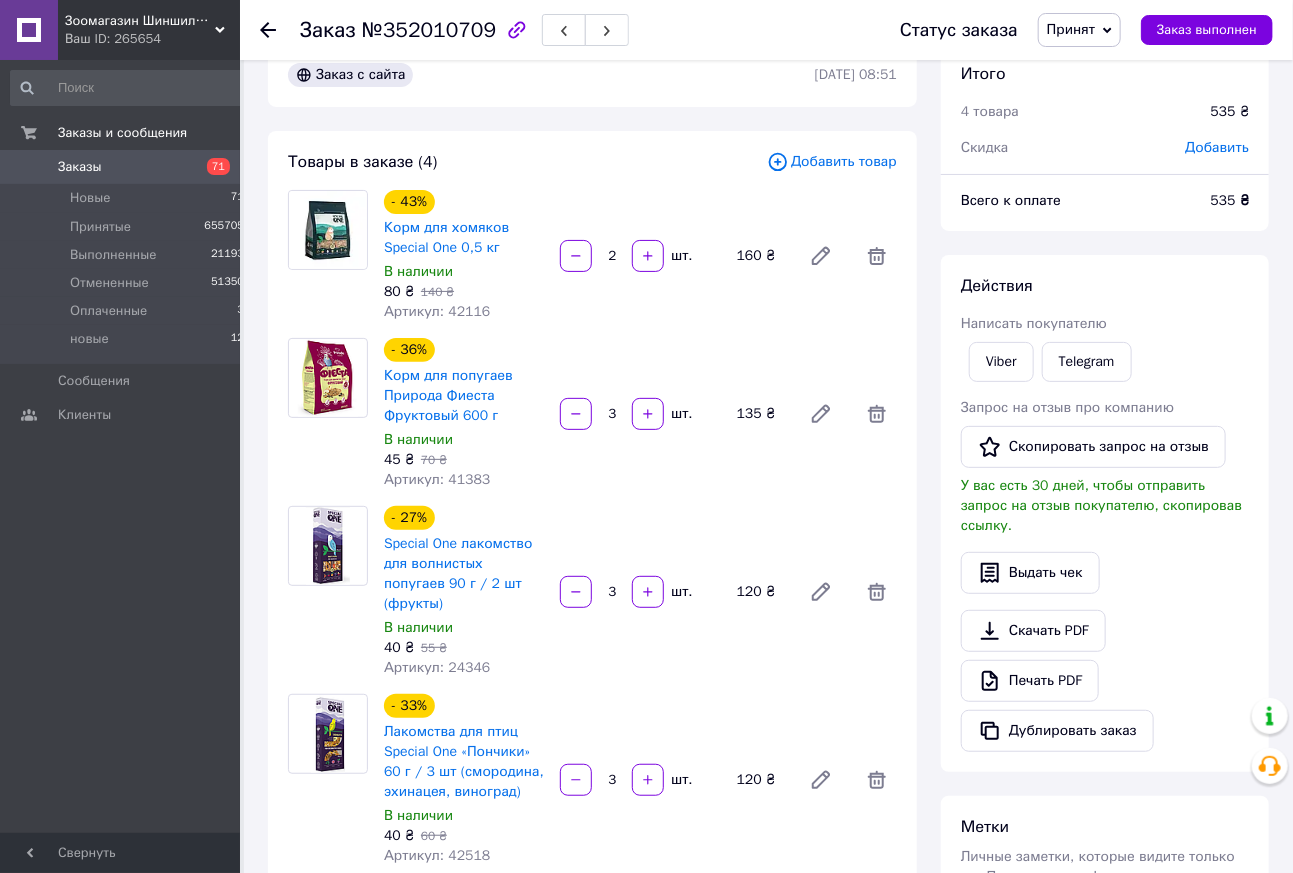 click 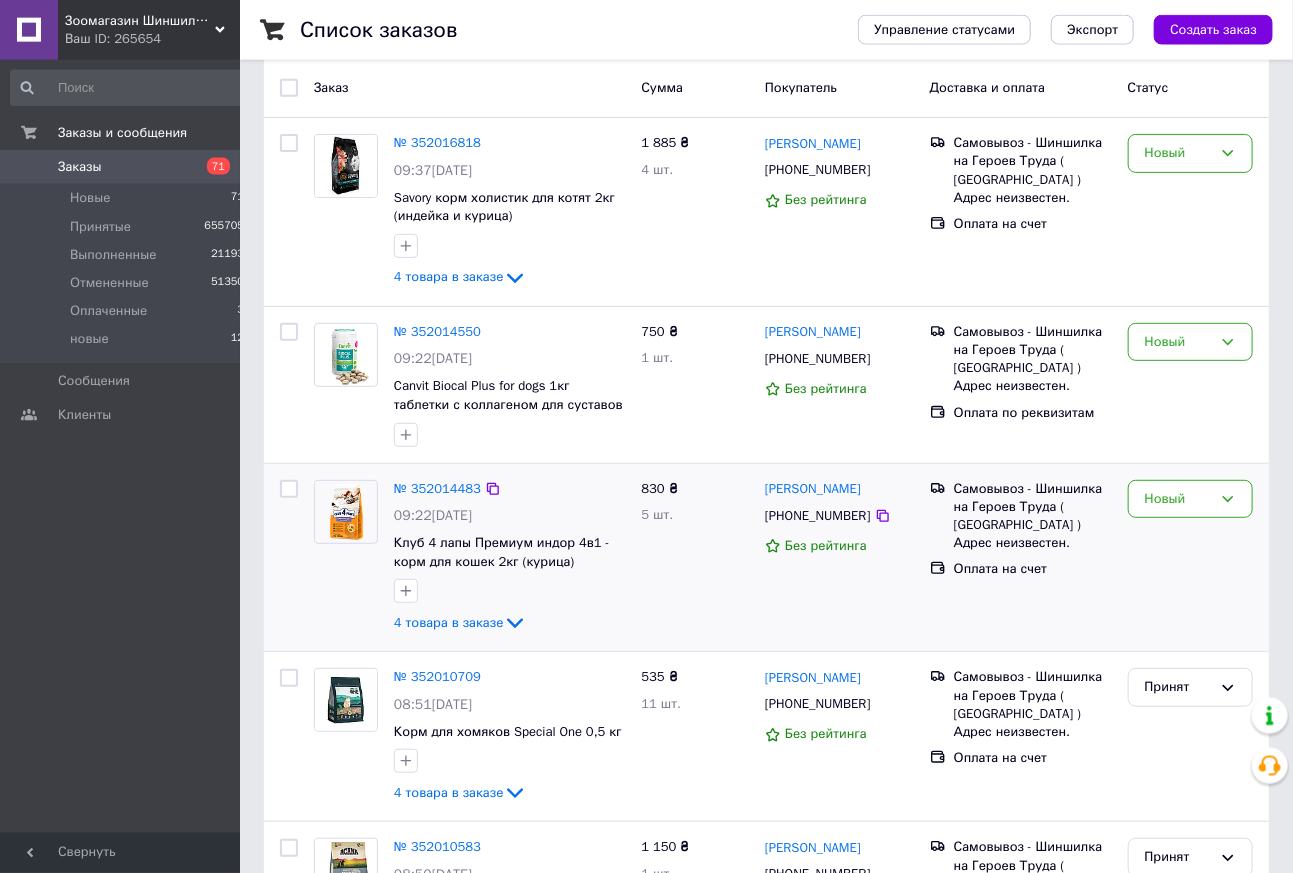 scroll, scrollTop: 346, scrollLeft: 0, axis: vertical 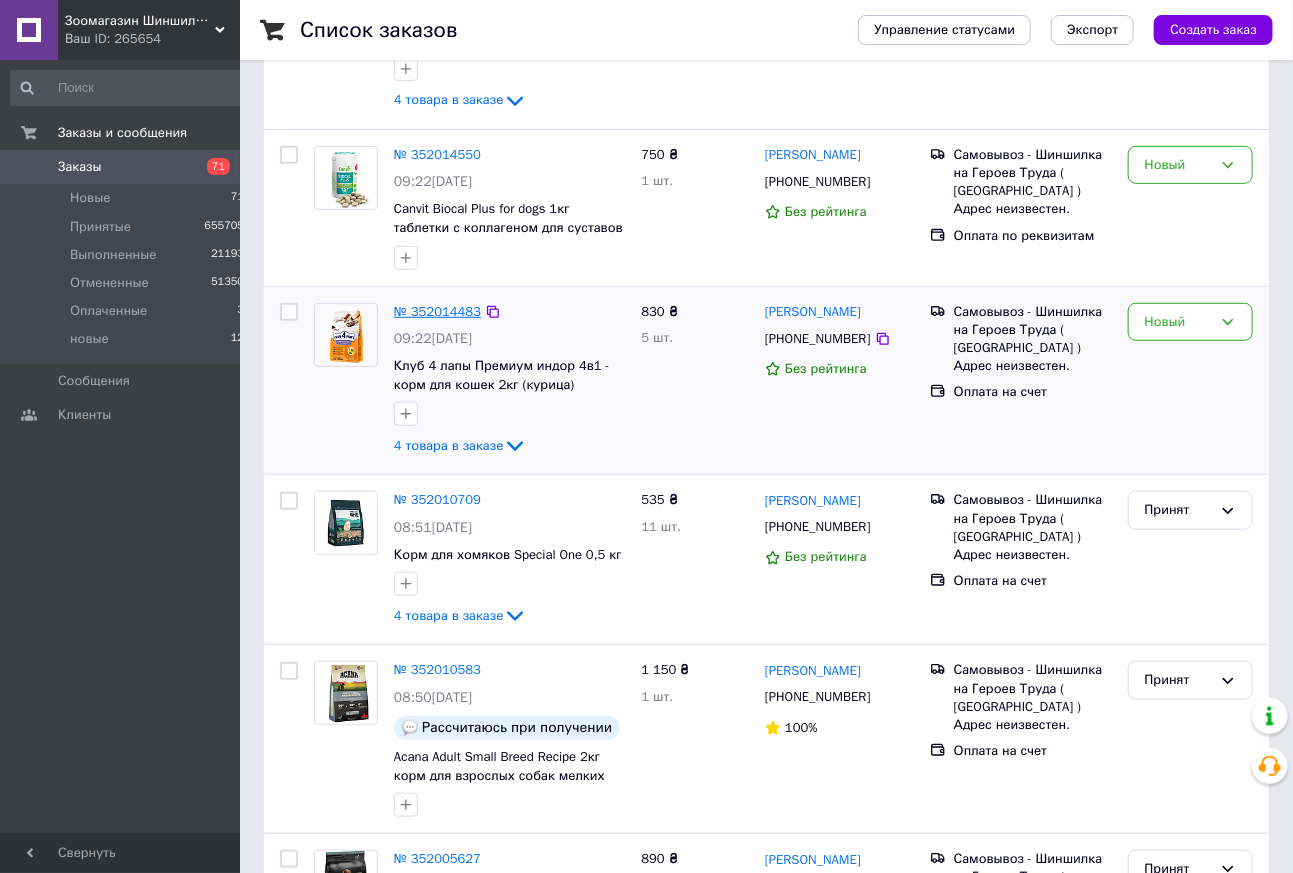 click on "№ 352014483" at bounding box center (437, 311) 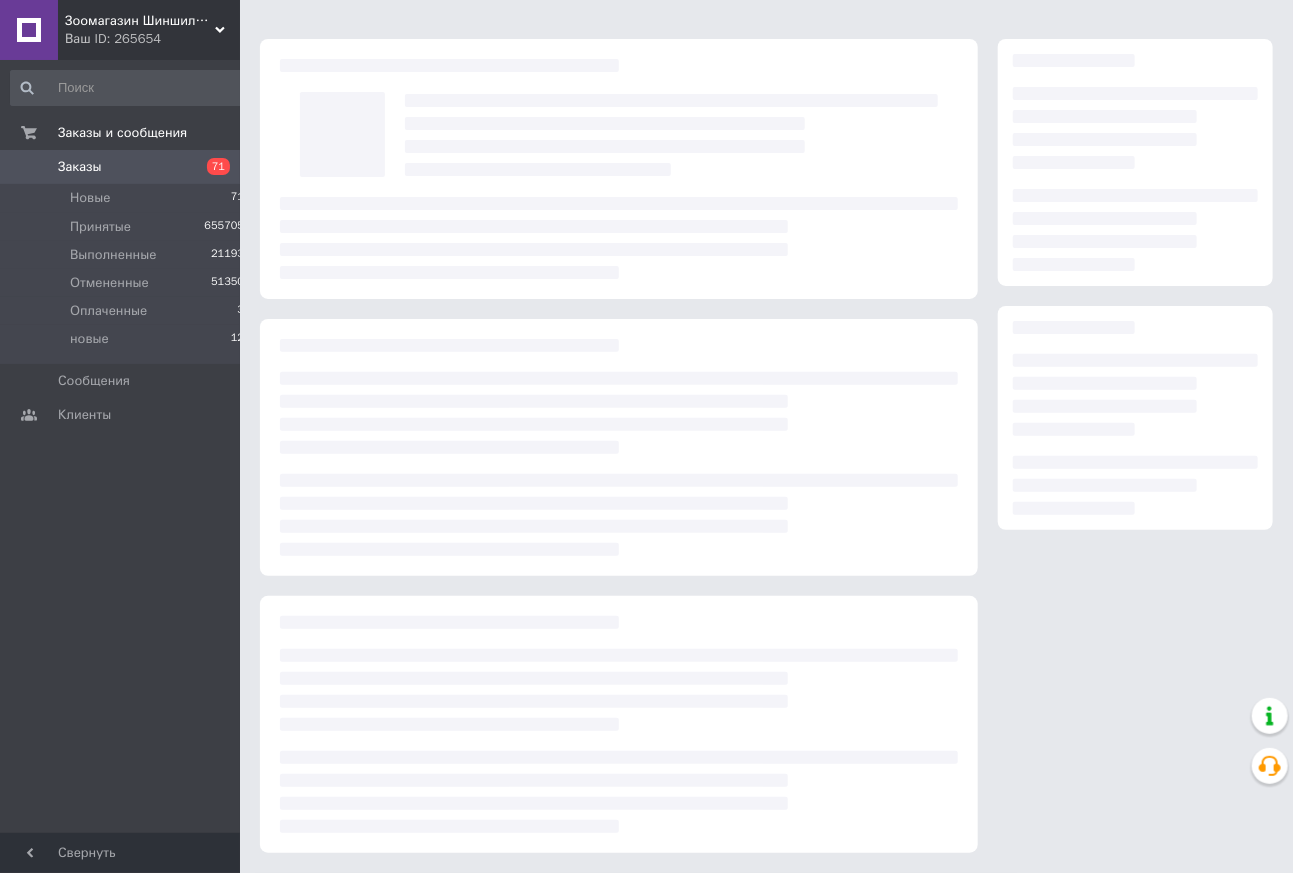 scroll, scrollTop: 41, scrollLeft: 0, axis: vertical 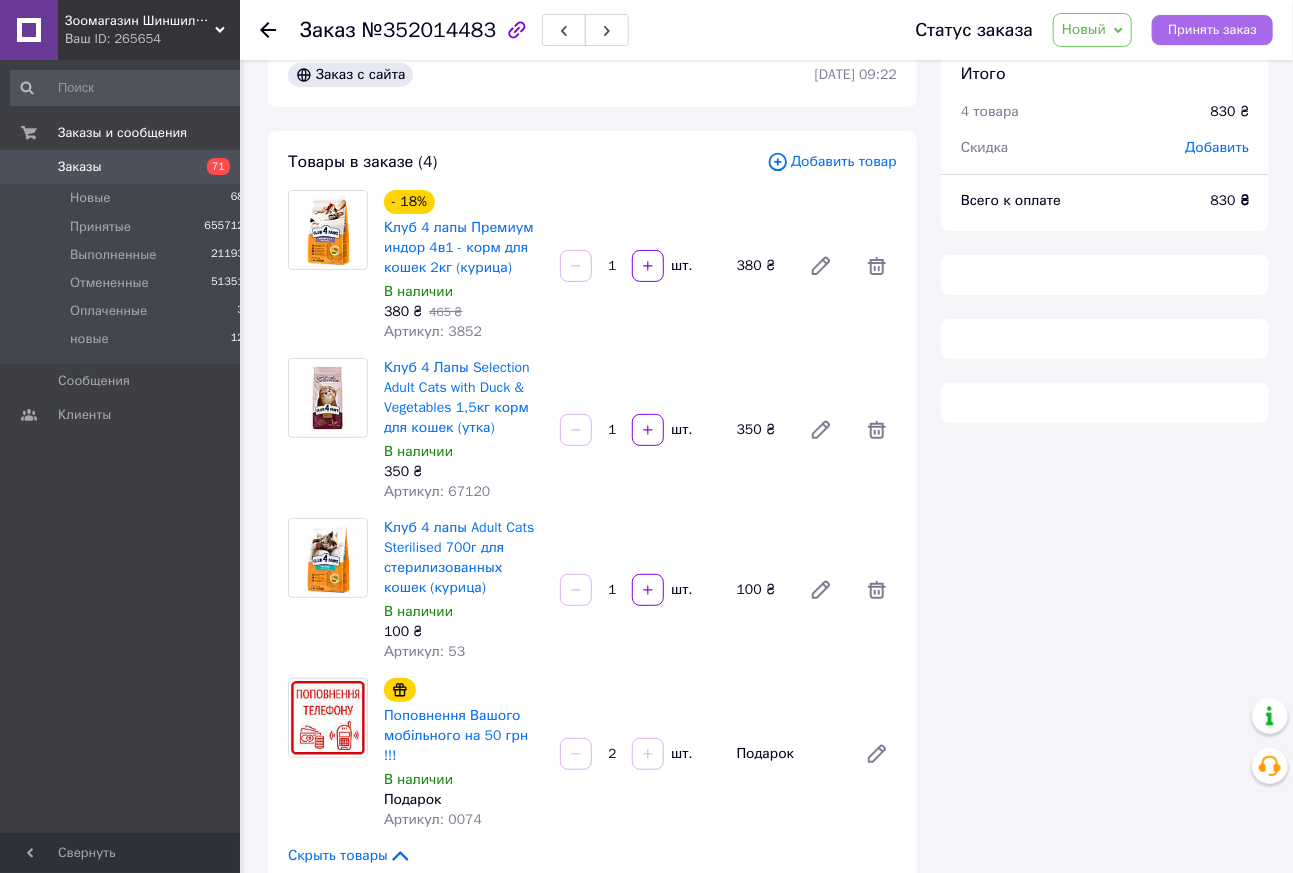 click on "Принять заказ" at bounding box center [1212, 30] 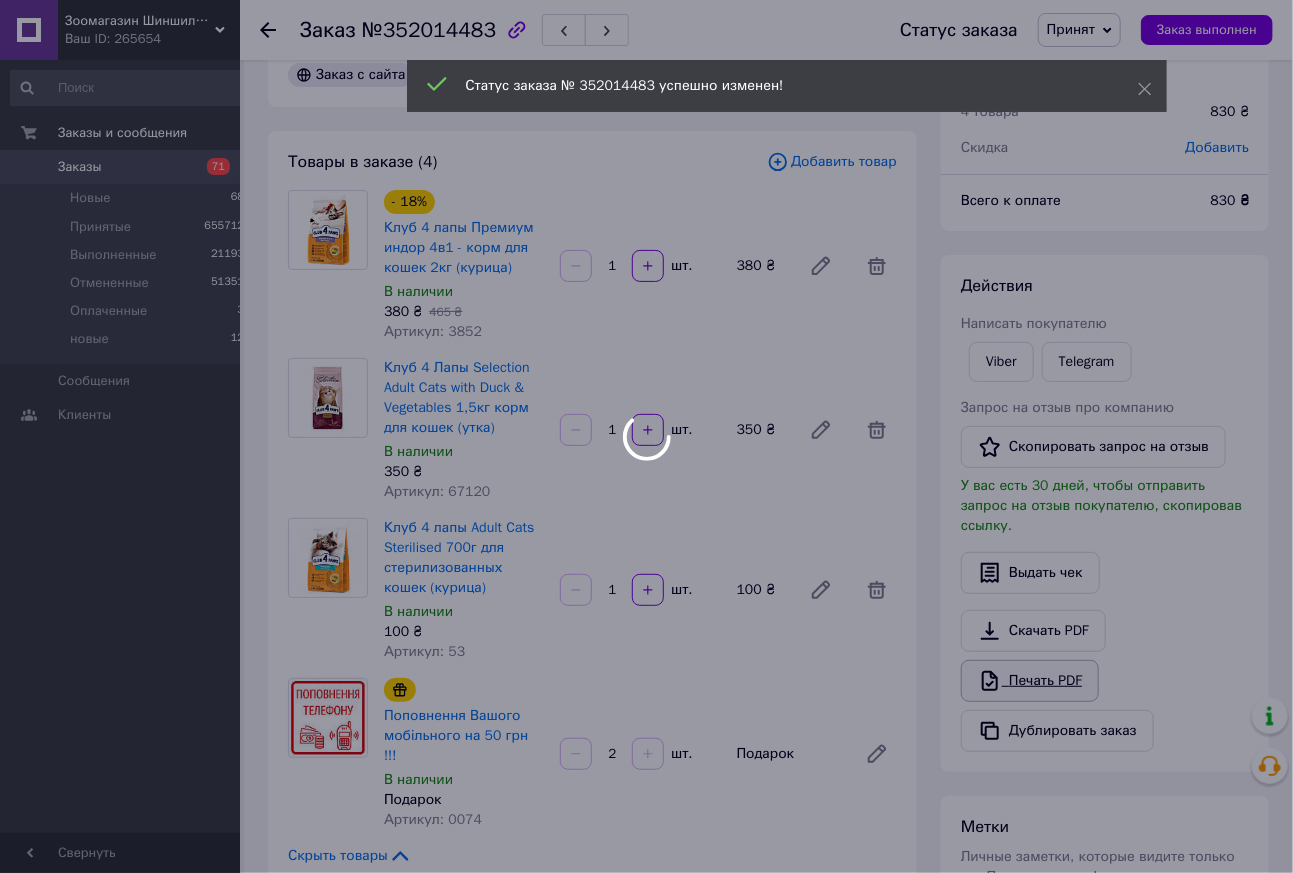 click on "Печать PDF" at bounding box center (1030, 681) 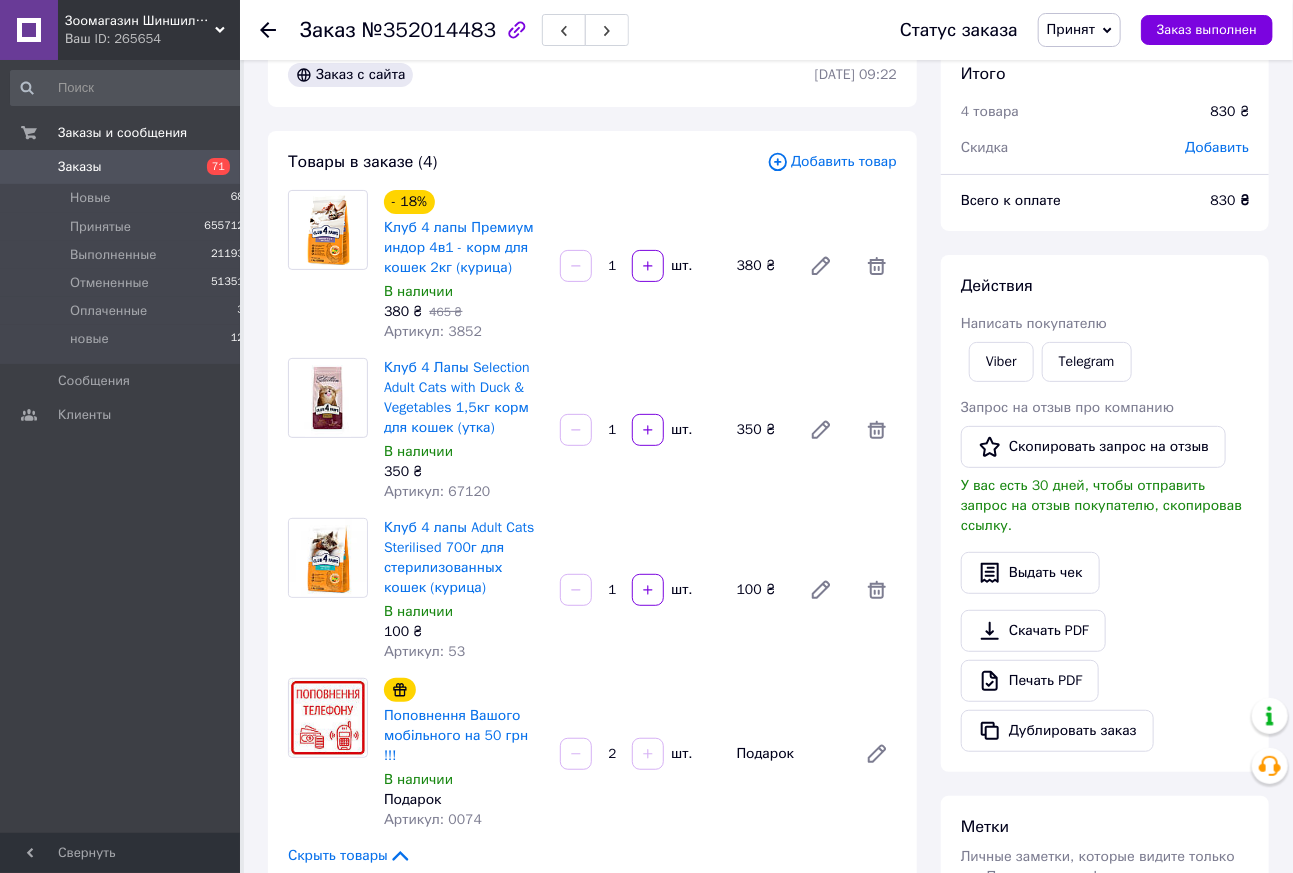 click 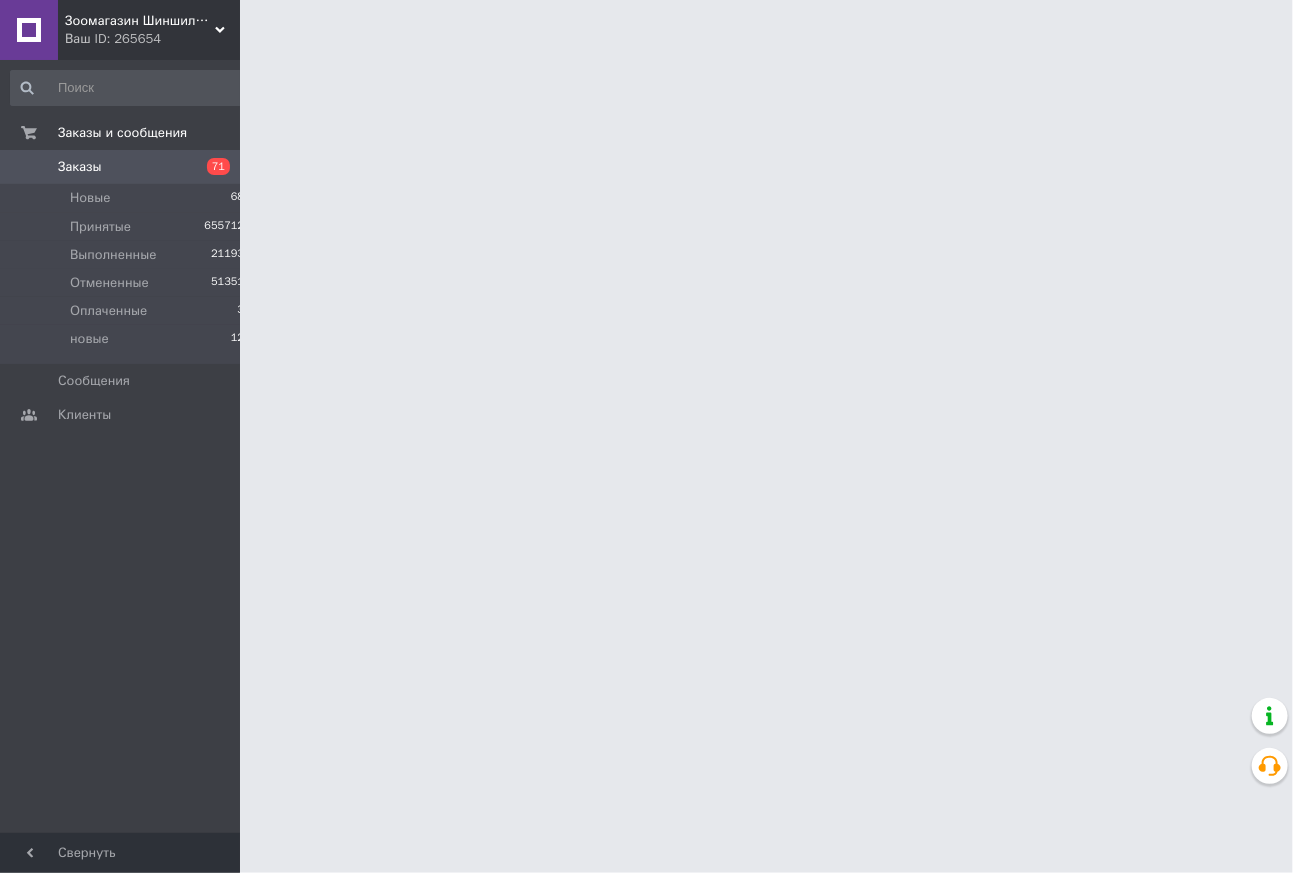 scroll, scrollTop: 0, scrollLeft: 0, axis: both 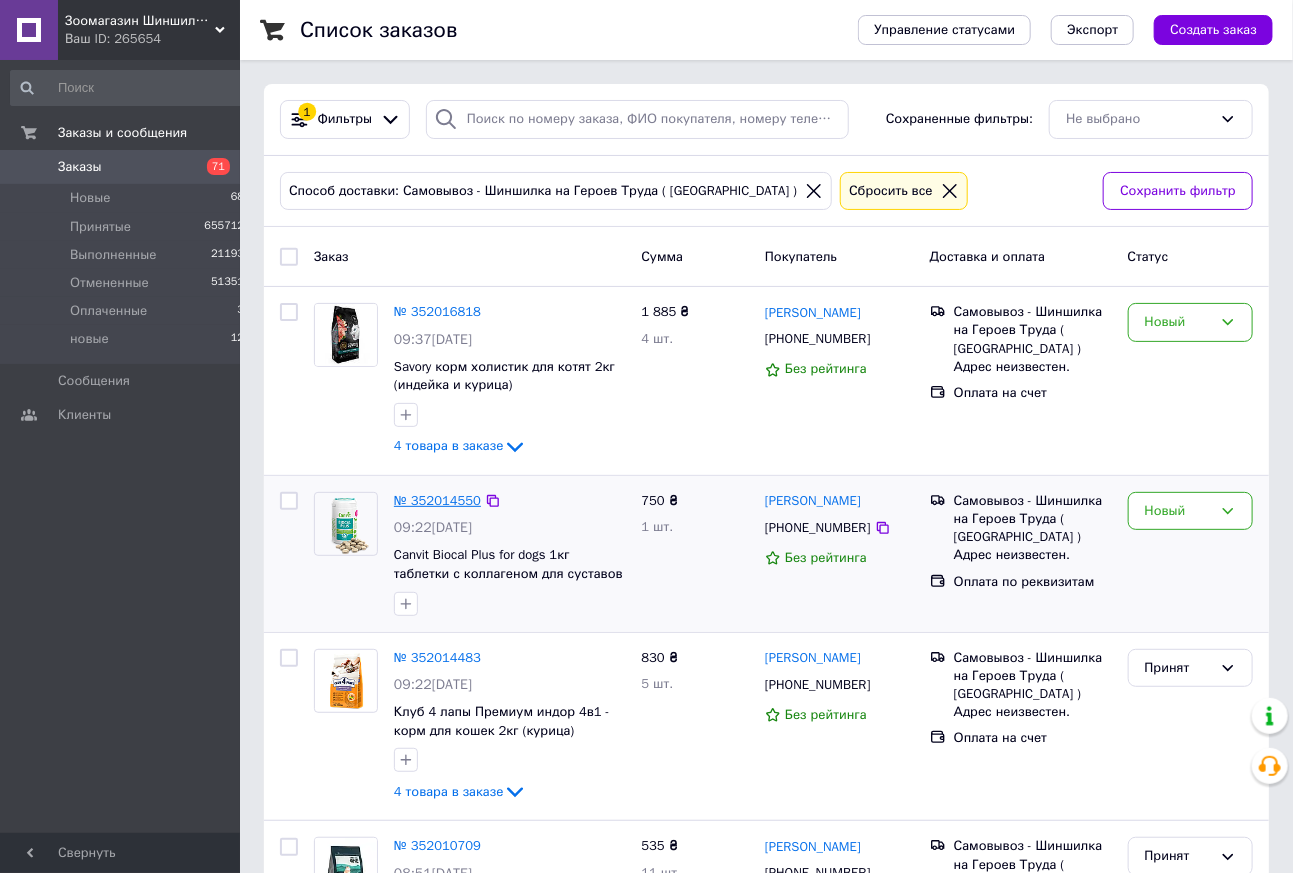 click on "№ 352014550" at bounding box center [437, 500] 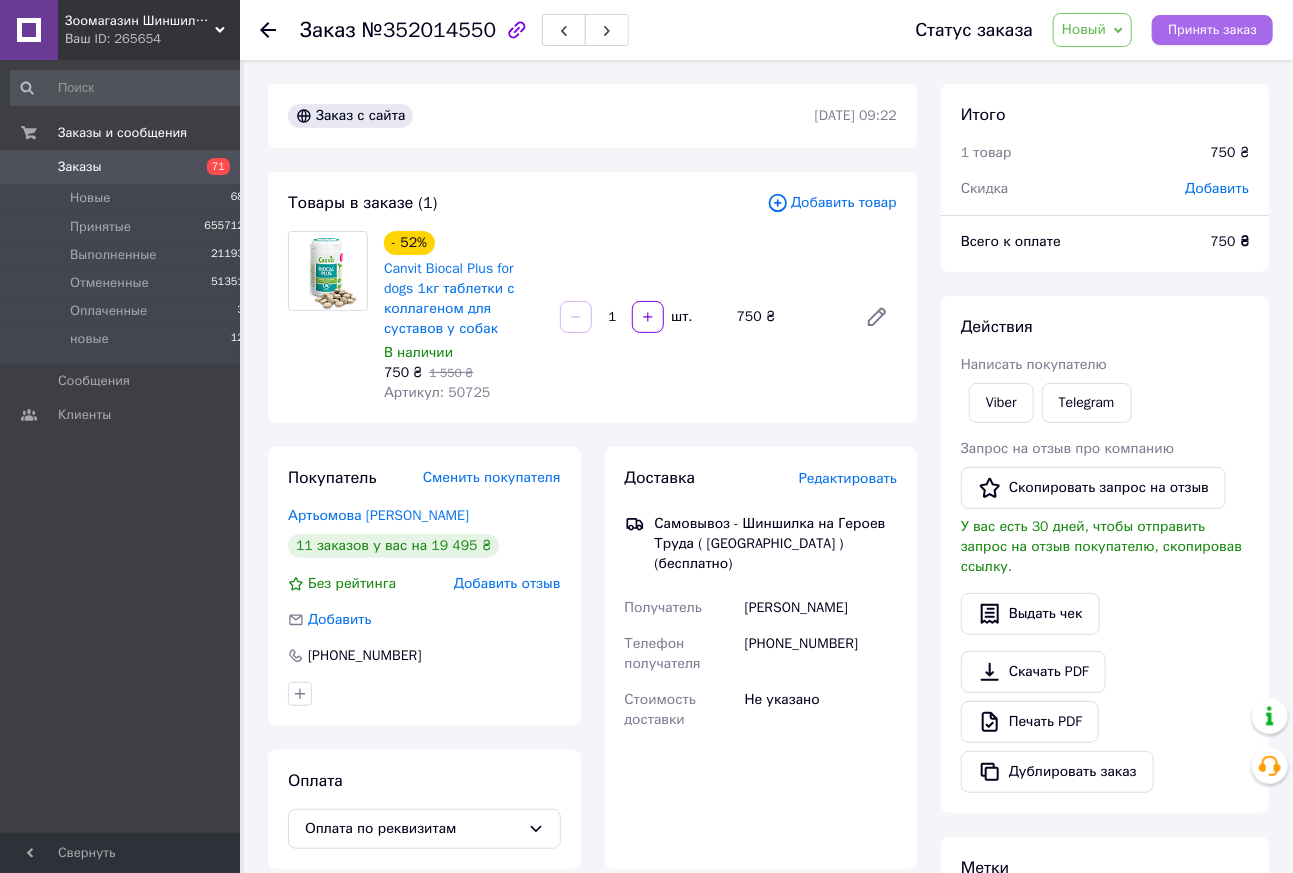 click on "Принять заказ" at bounding box center [1212, 30] 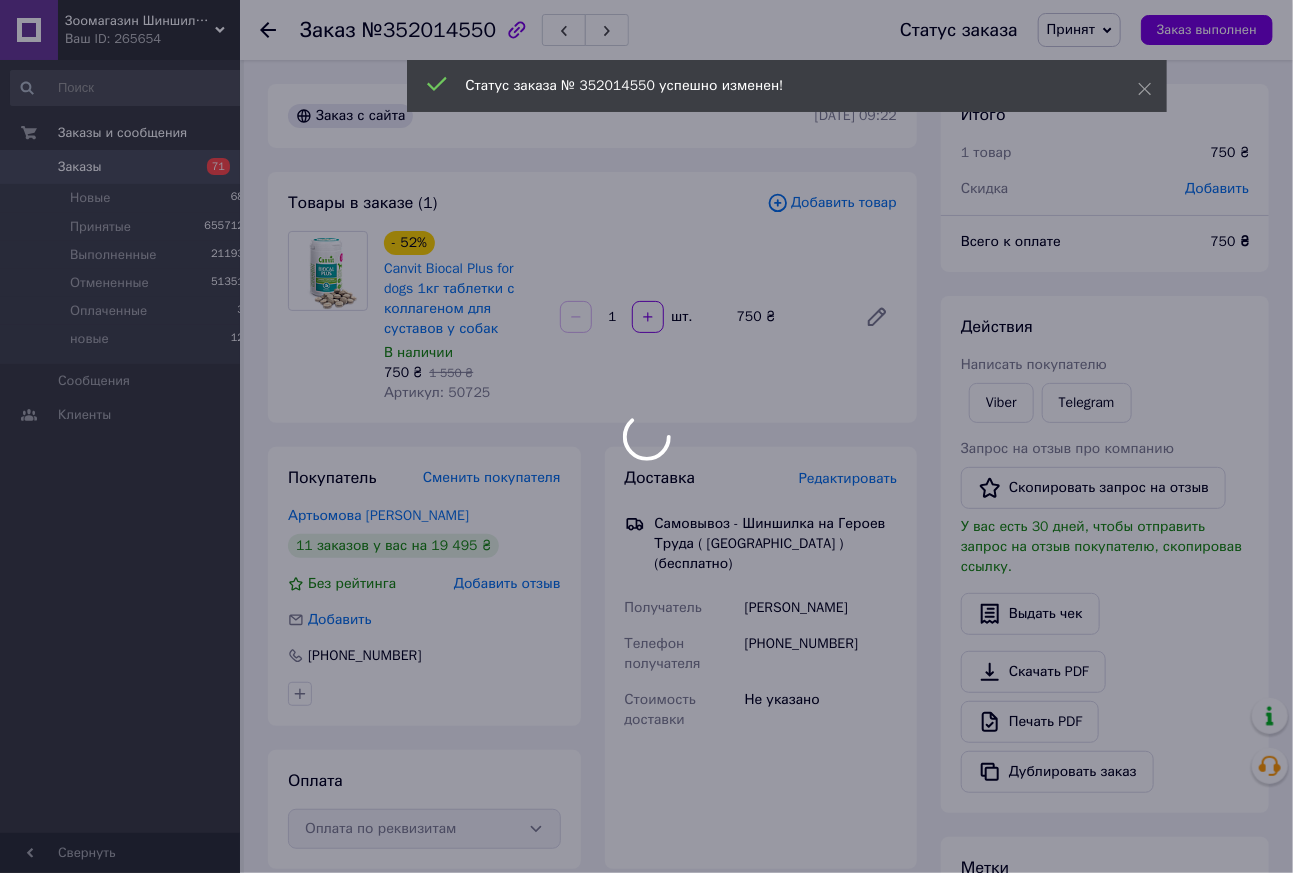click at bounding box center (646, 436) 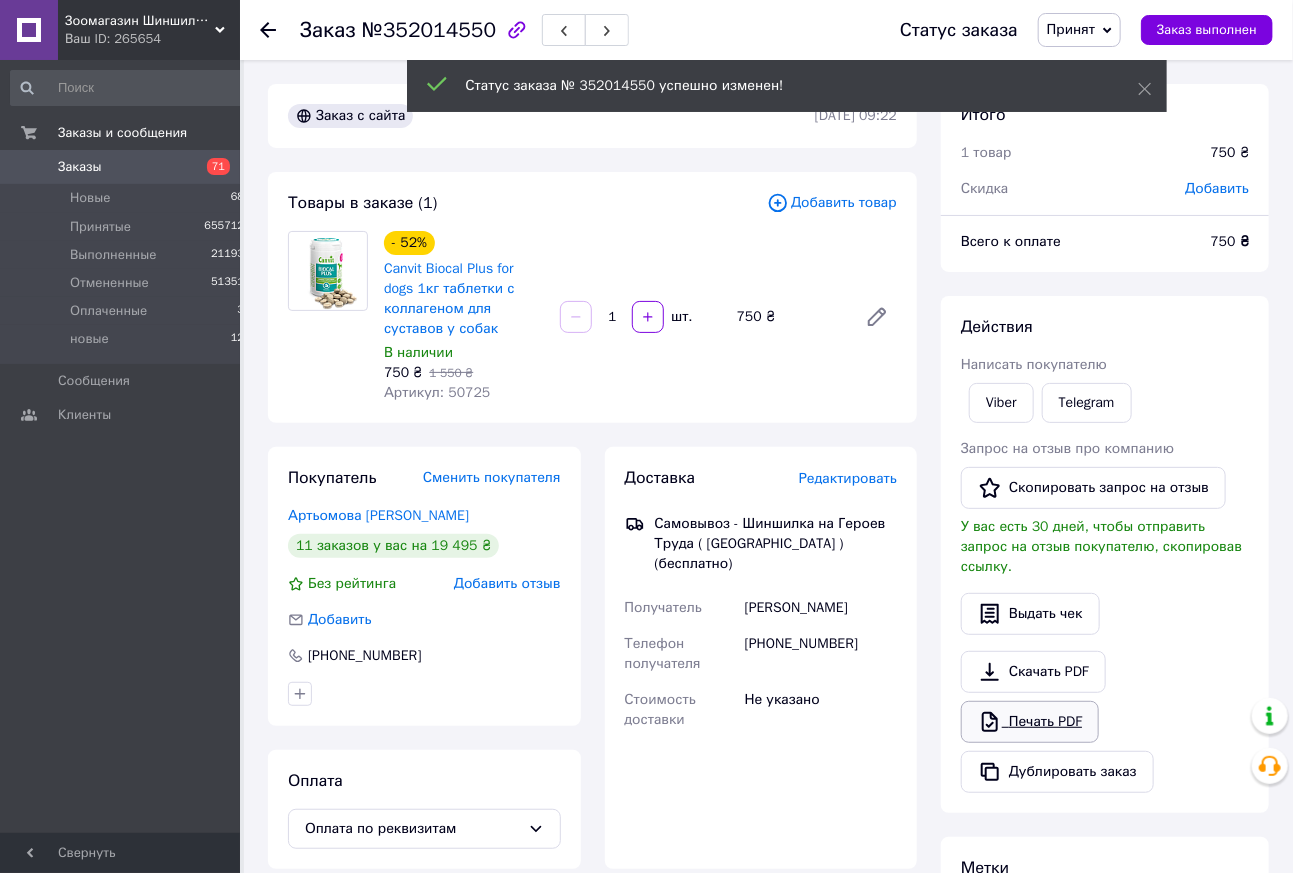 click on "Печать PDF" at bounding box center (1030, 722) 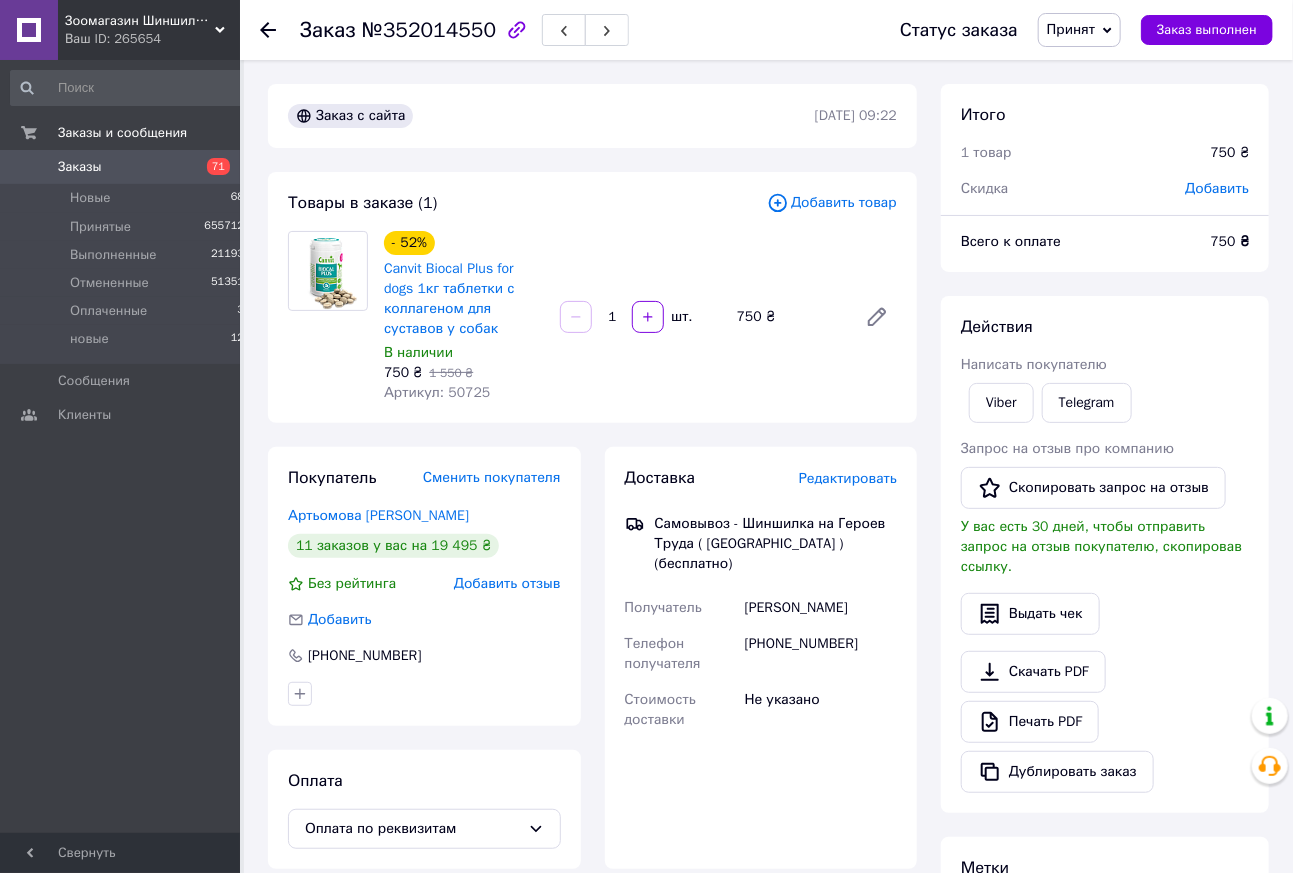 click 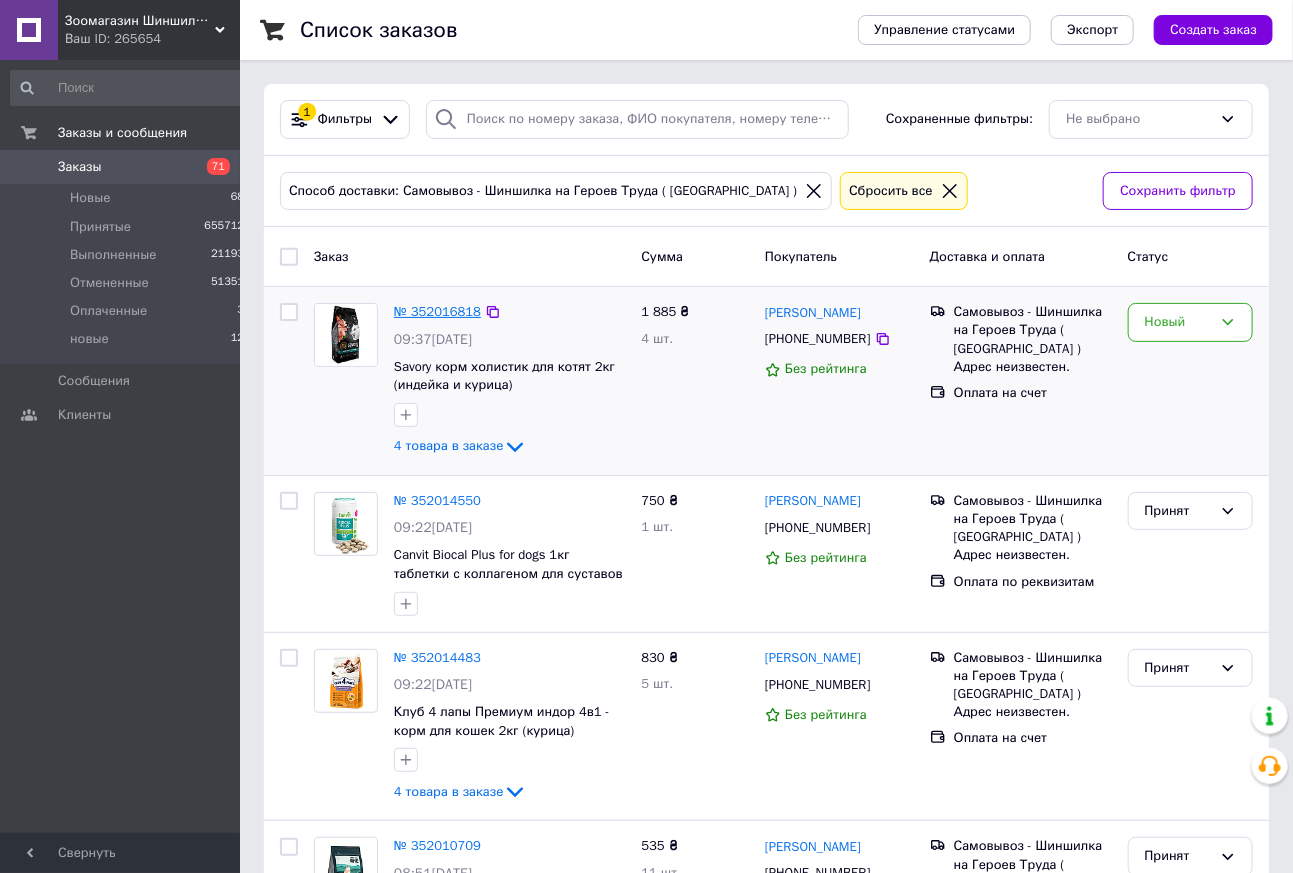 click on "№ 352016818" at bounding box center [437, 311] 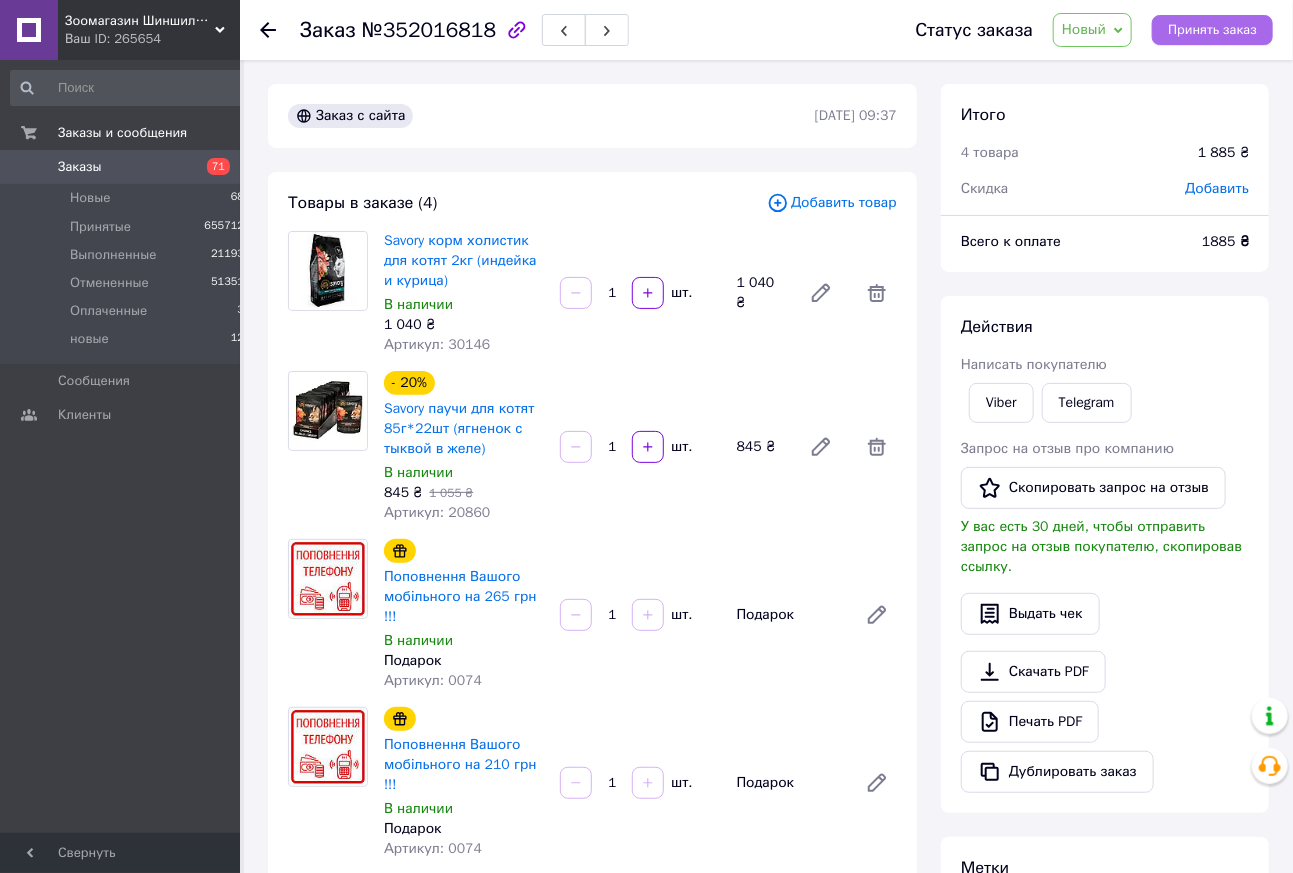 click on "Принять заказ" at bounding box center [1212, 30] 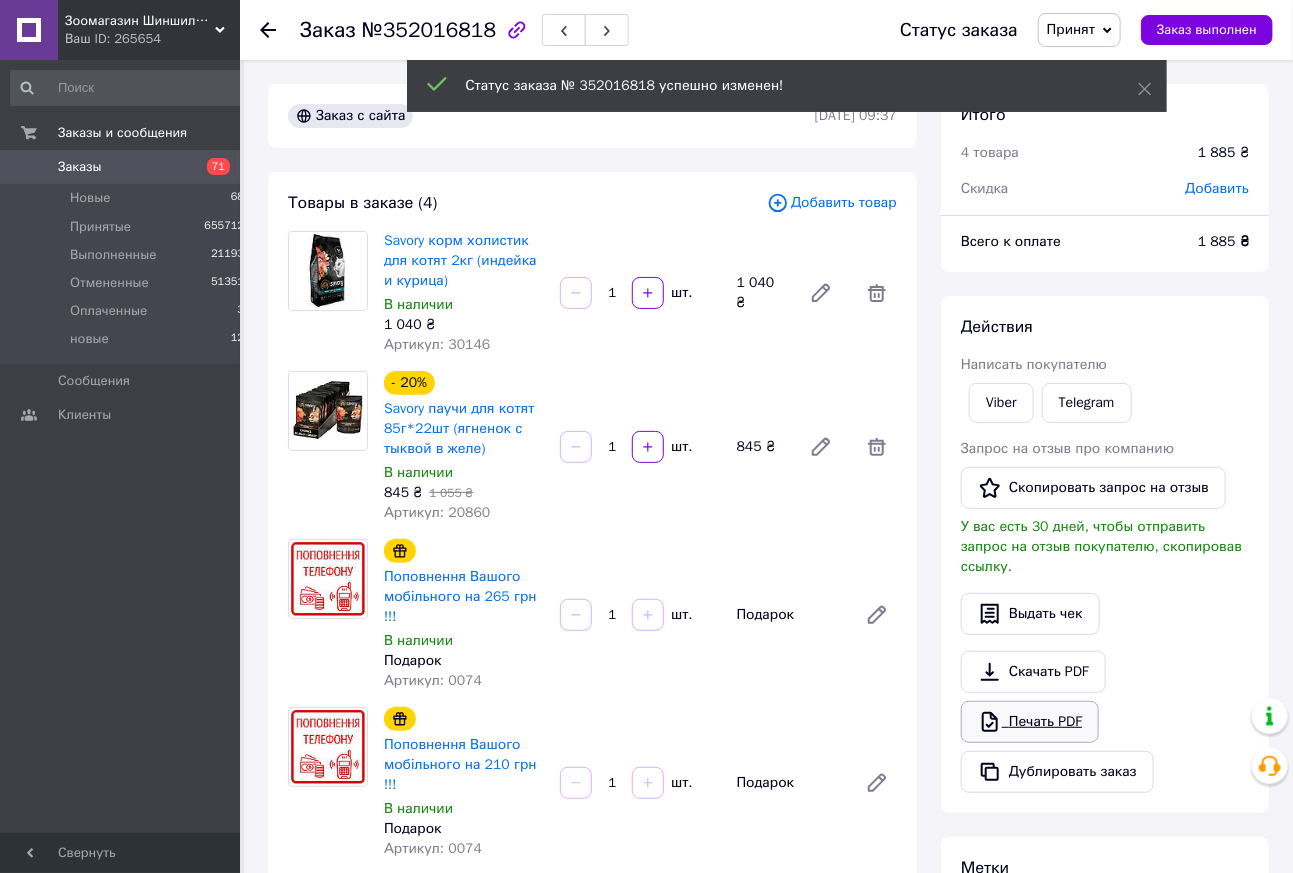 click on "Печать PDF" at bounding box center [1030, 722] 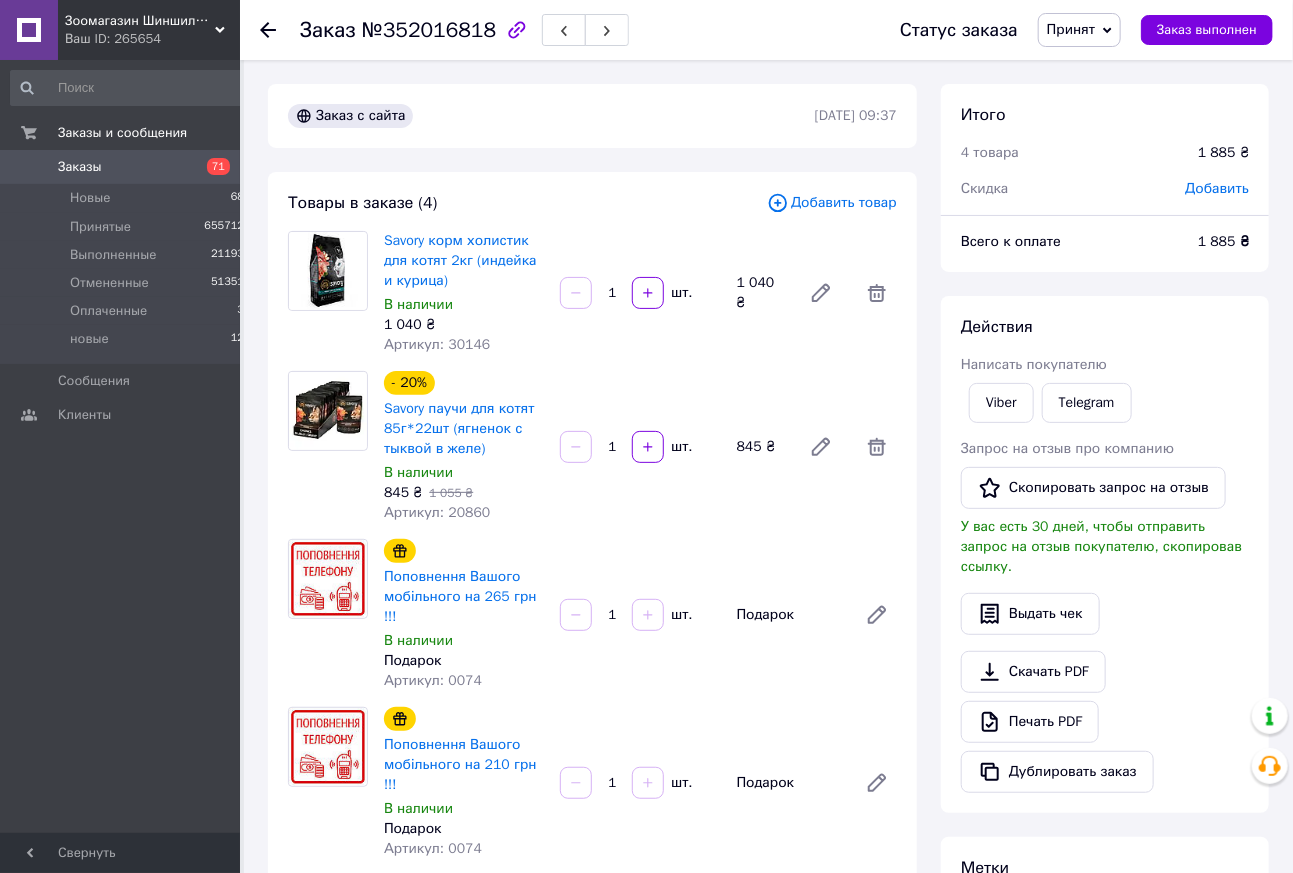 click 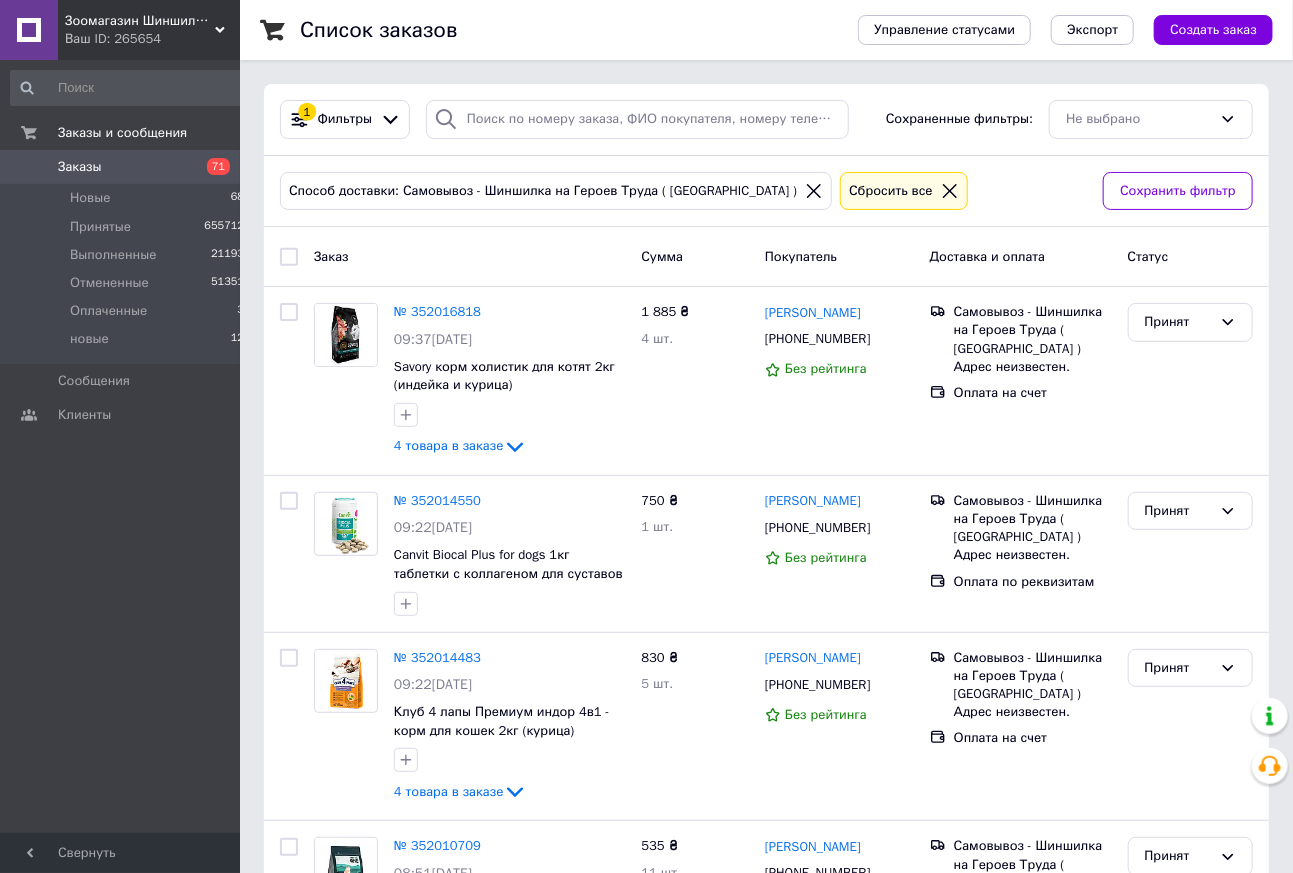 click 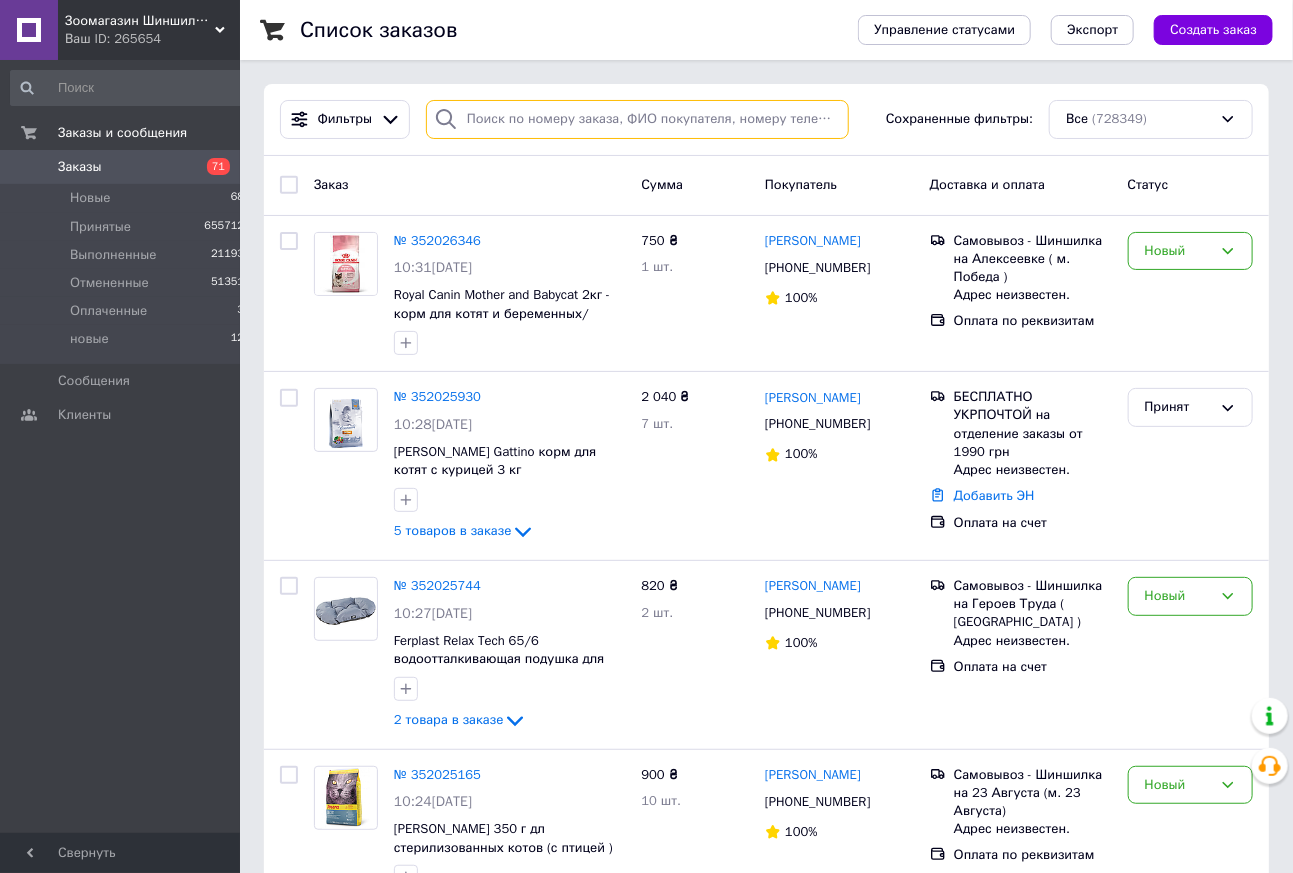 click at bounding box center (638, 119) 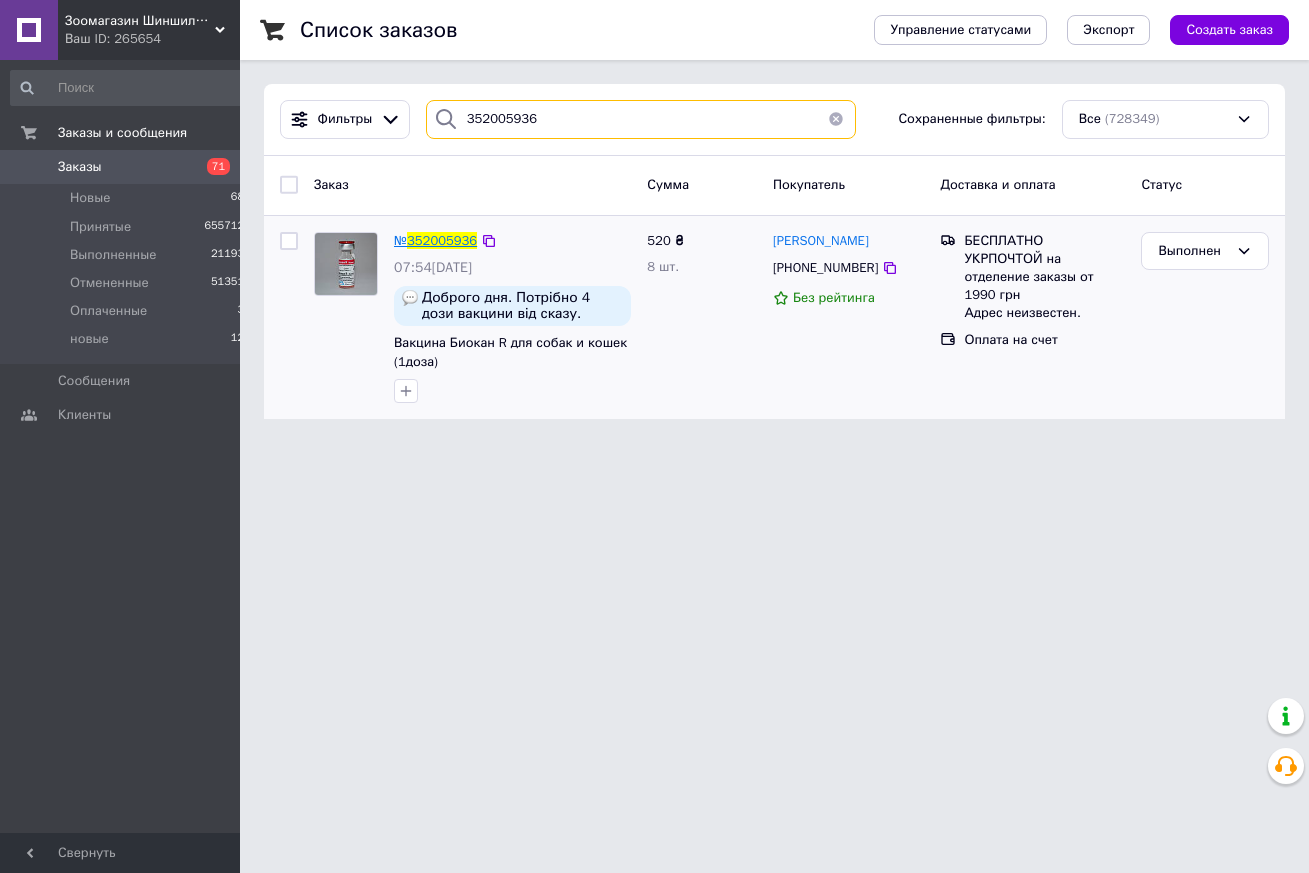type on "352005936" 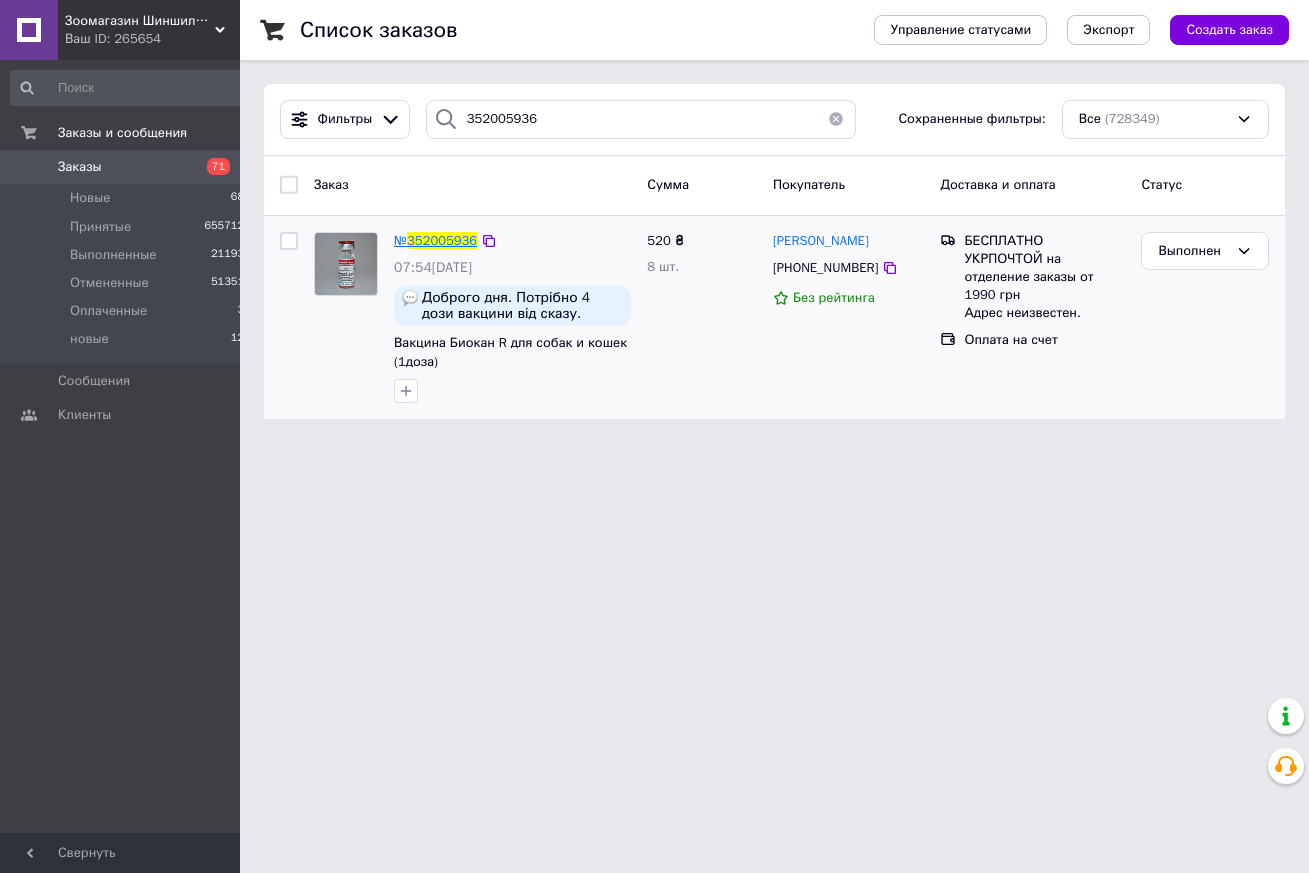 click on "352005936" at bounding box center [442, 240] 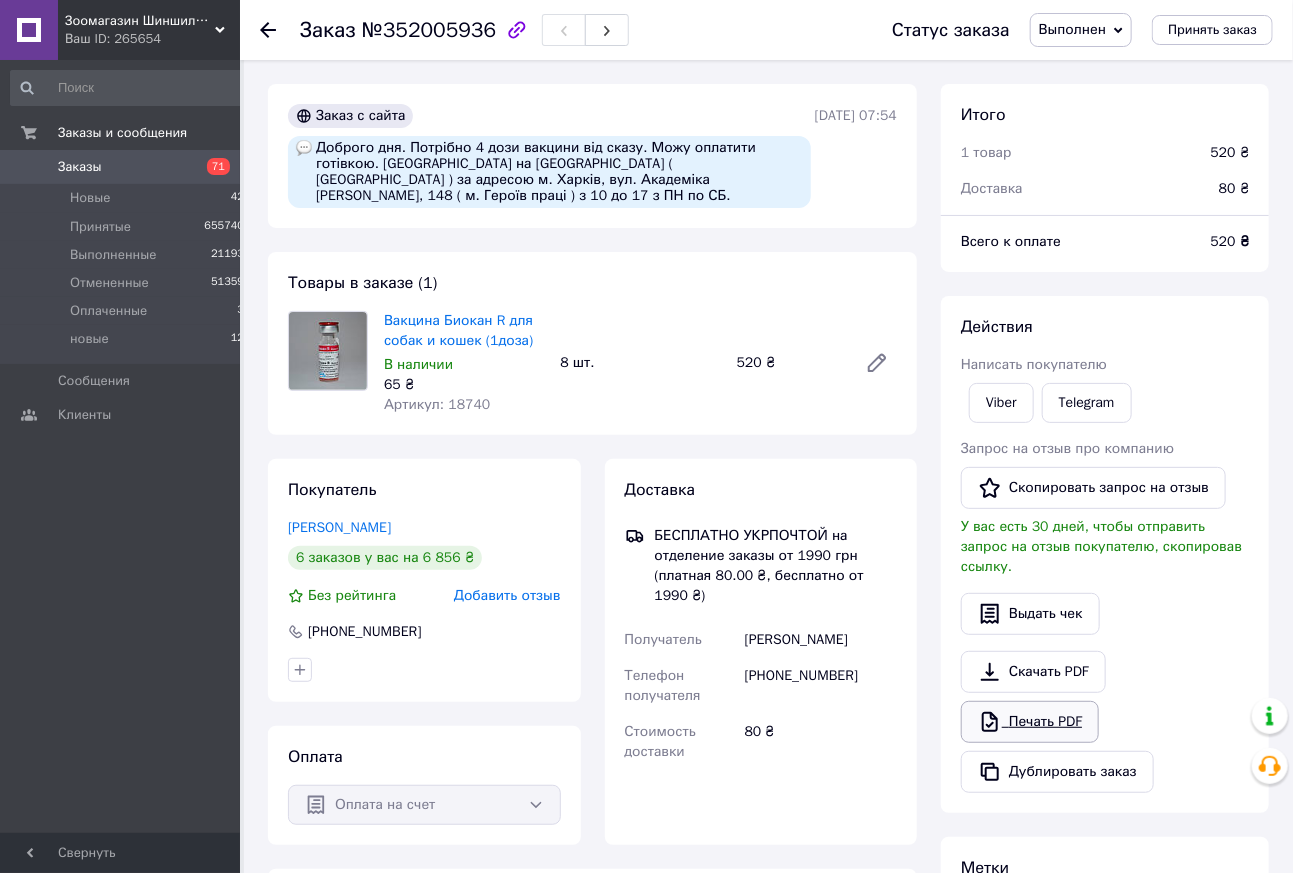 click on "Печать PDF" at bounding box center (1030, 722) 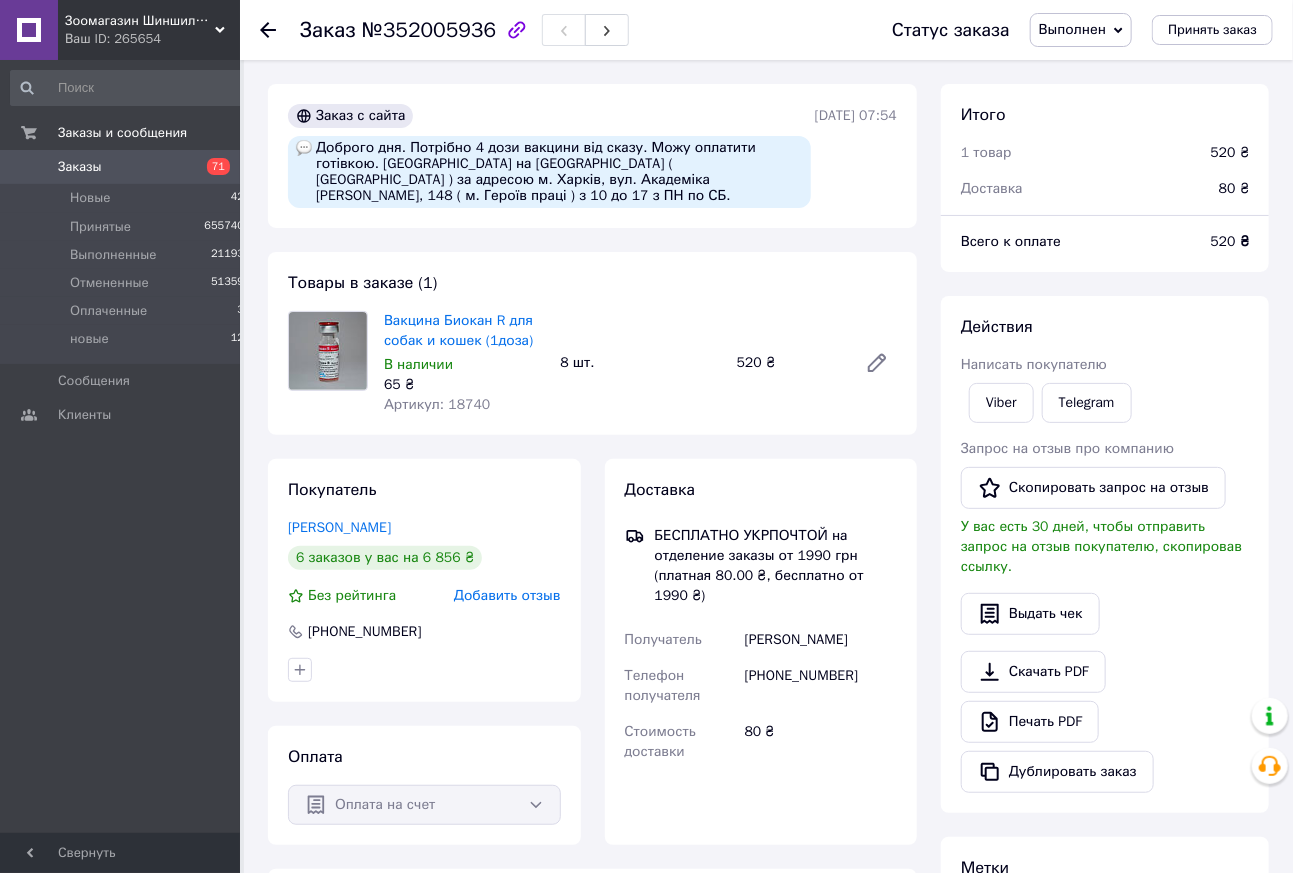 click 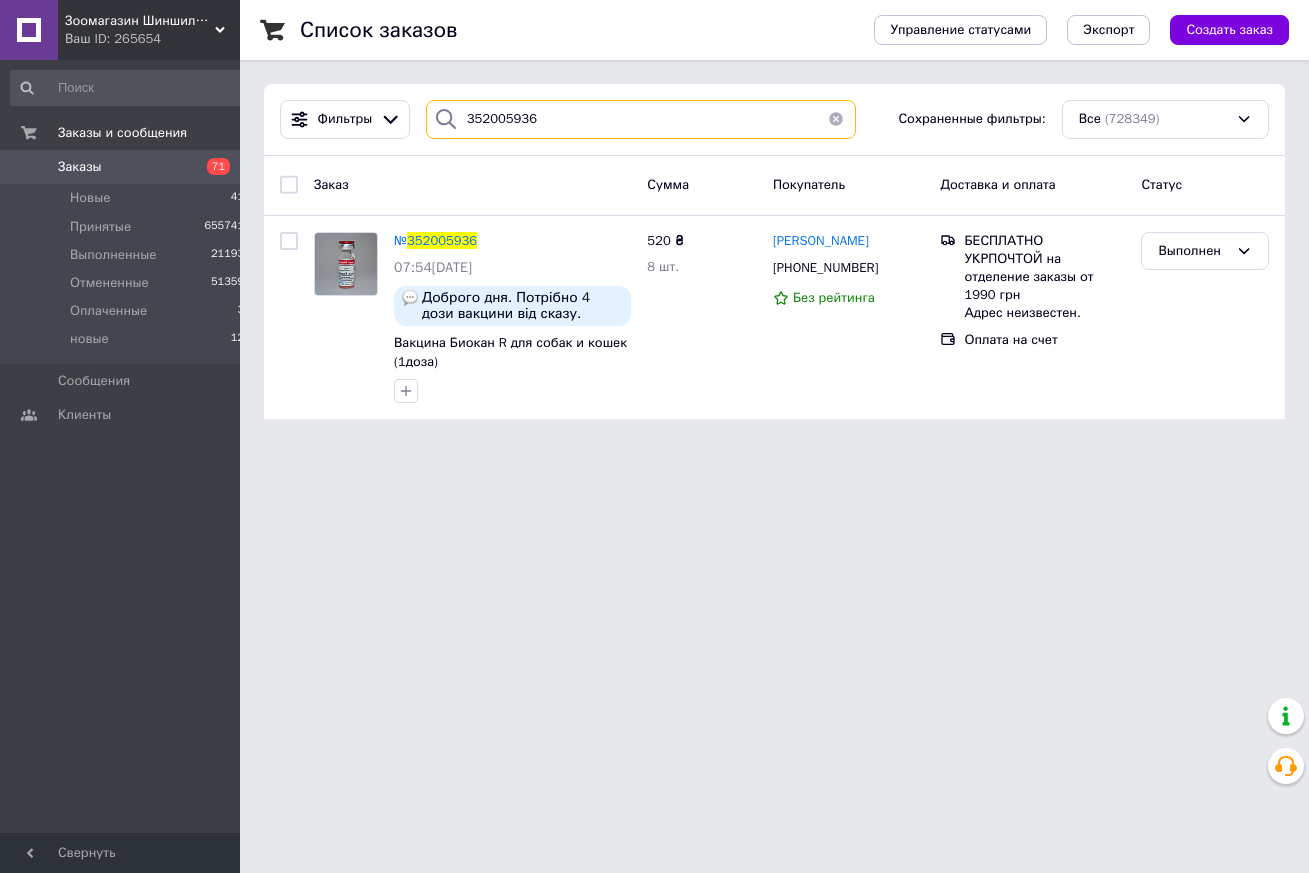 drag, startPoint x: 512, startPoint y: 129, endPoint x: 373, endPoint y: 160, distance: 142.41489 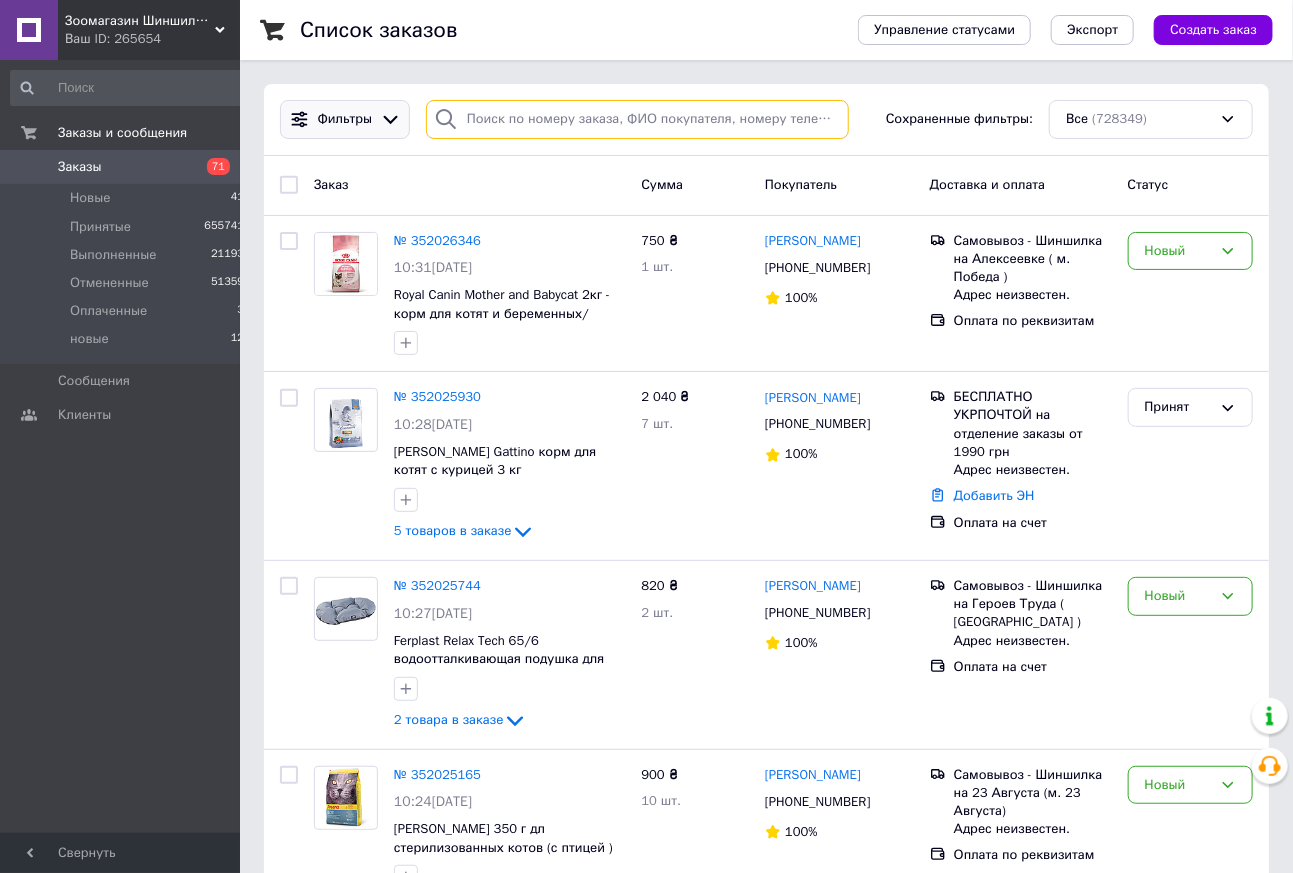 type 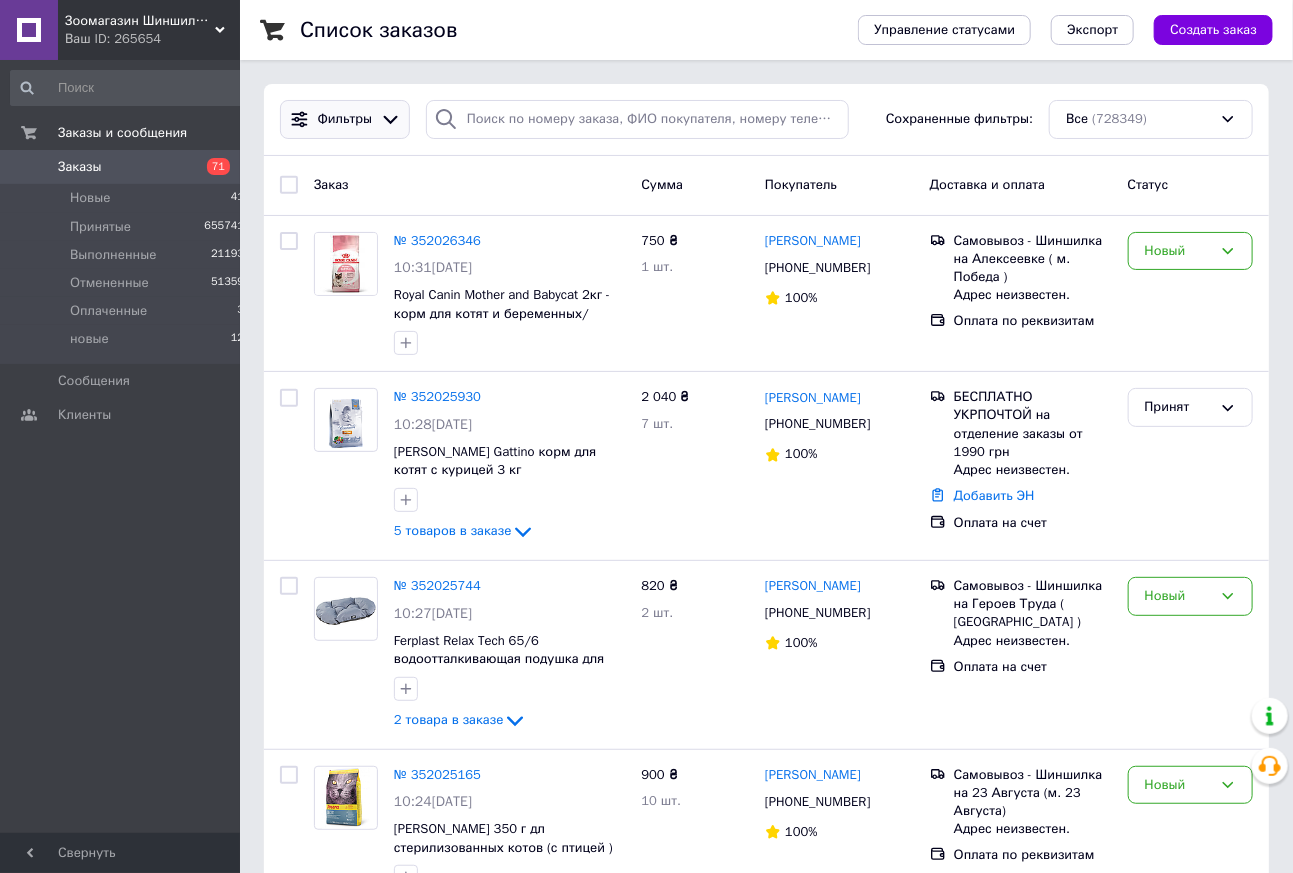 click on "Фильтры" at bounding box center (345, 119) 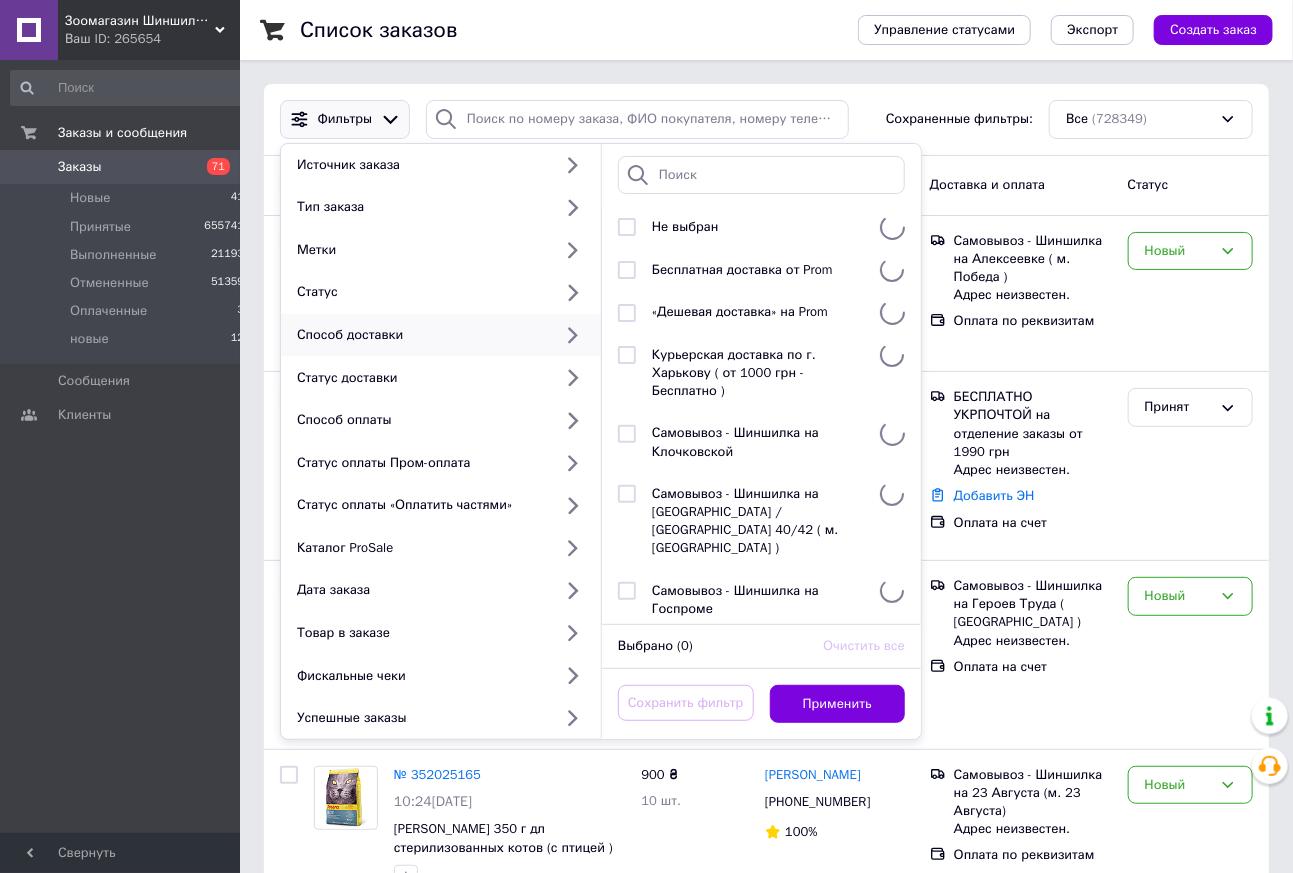 click on "Способ доставки" at bounding box center (420, 335) 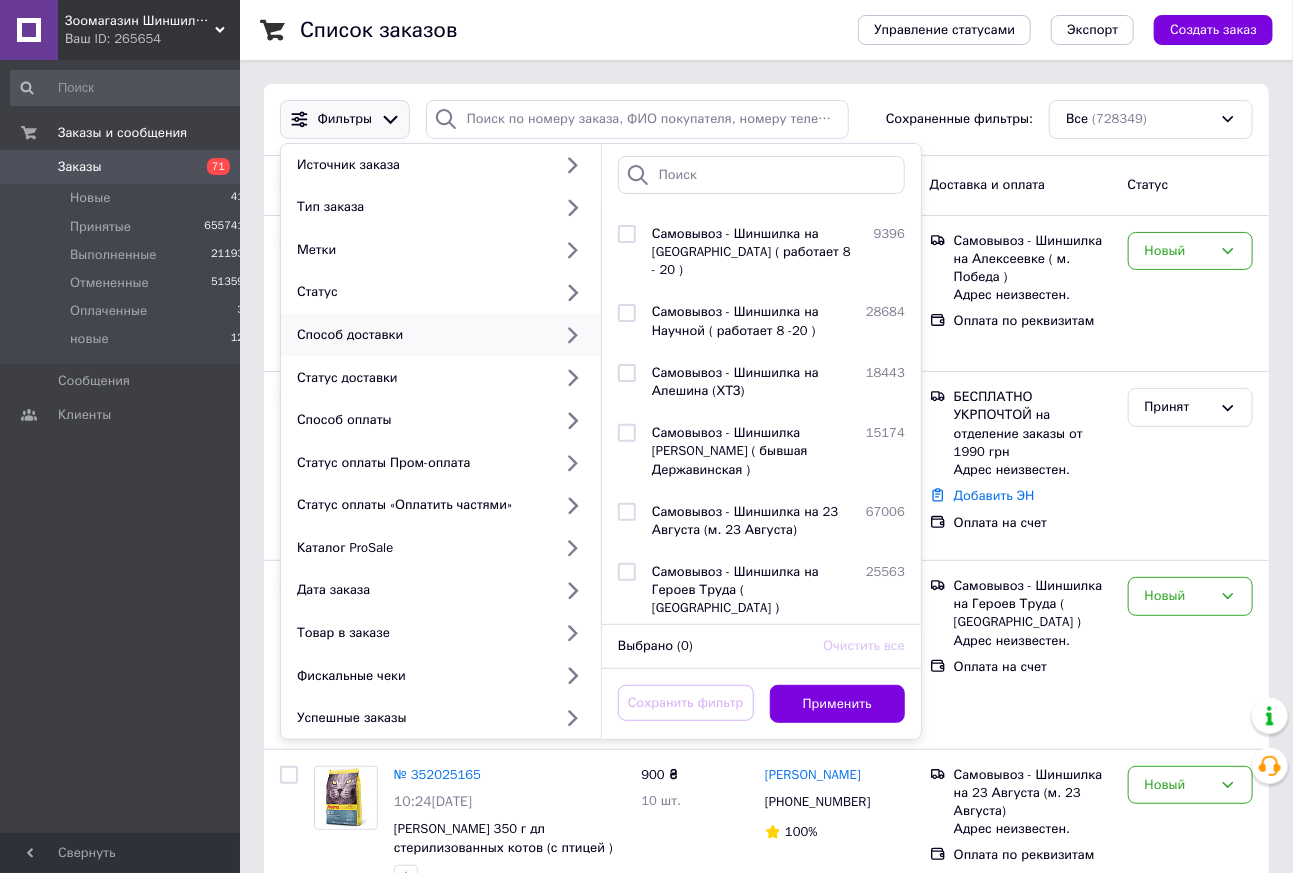 scroll, scrollTop: 732, scrollLeft: 0, axis: vertical 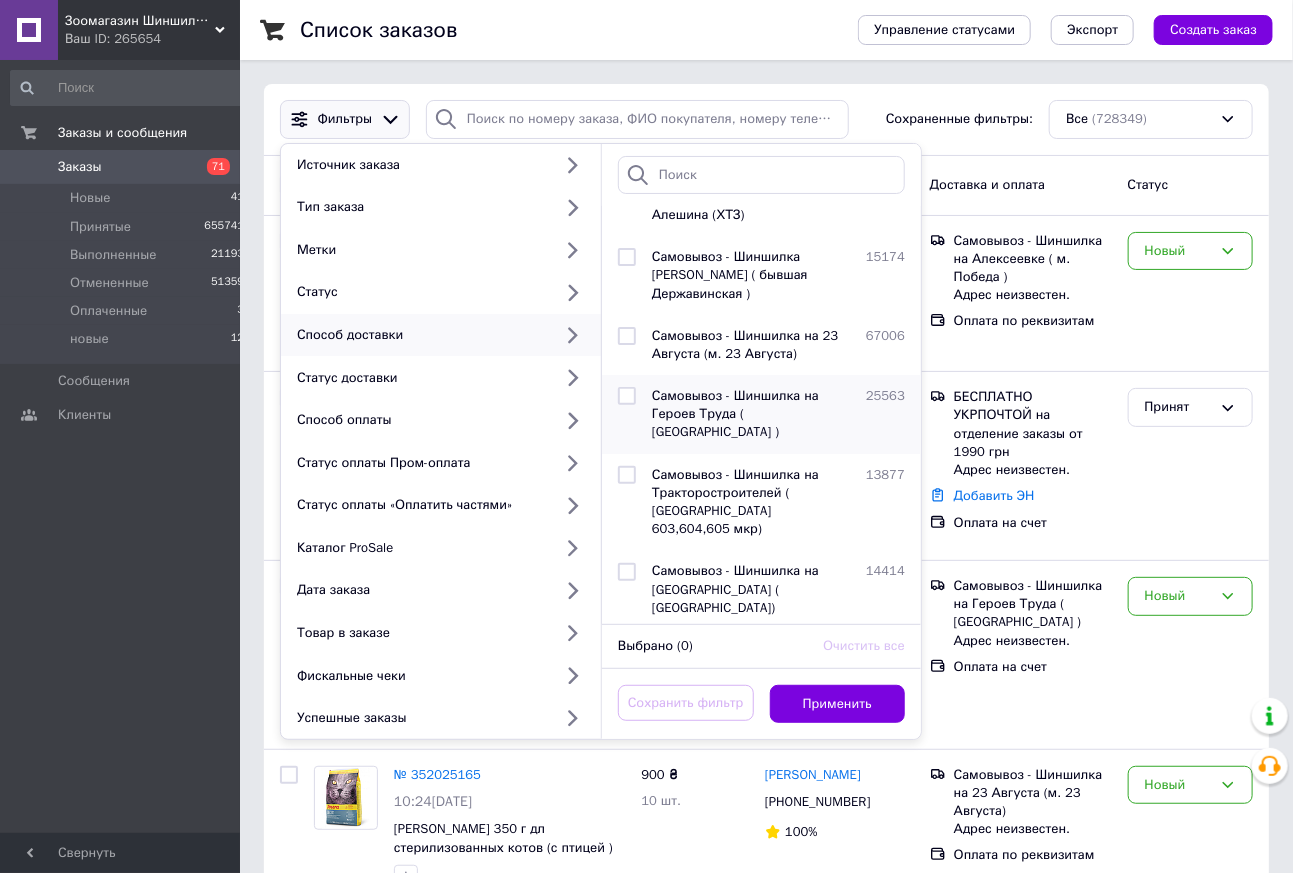 click at bounding box center [627, 396] 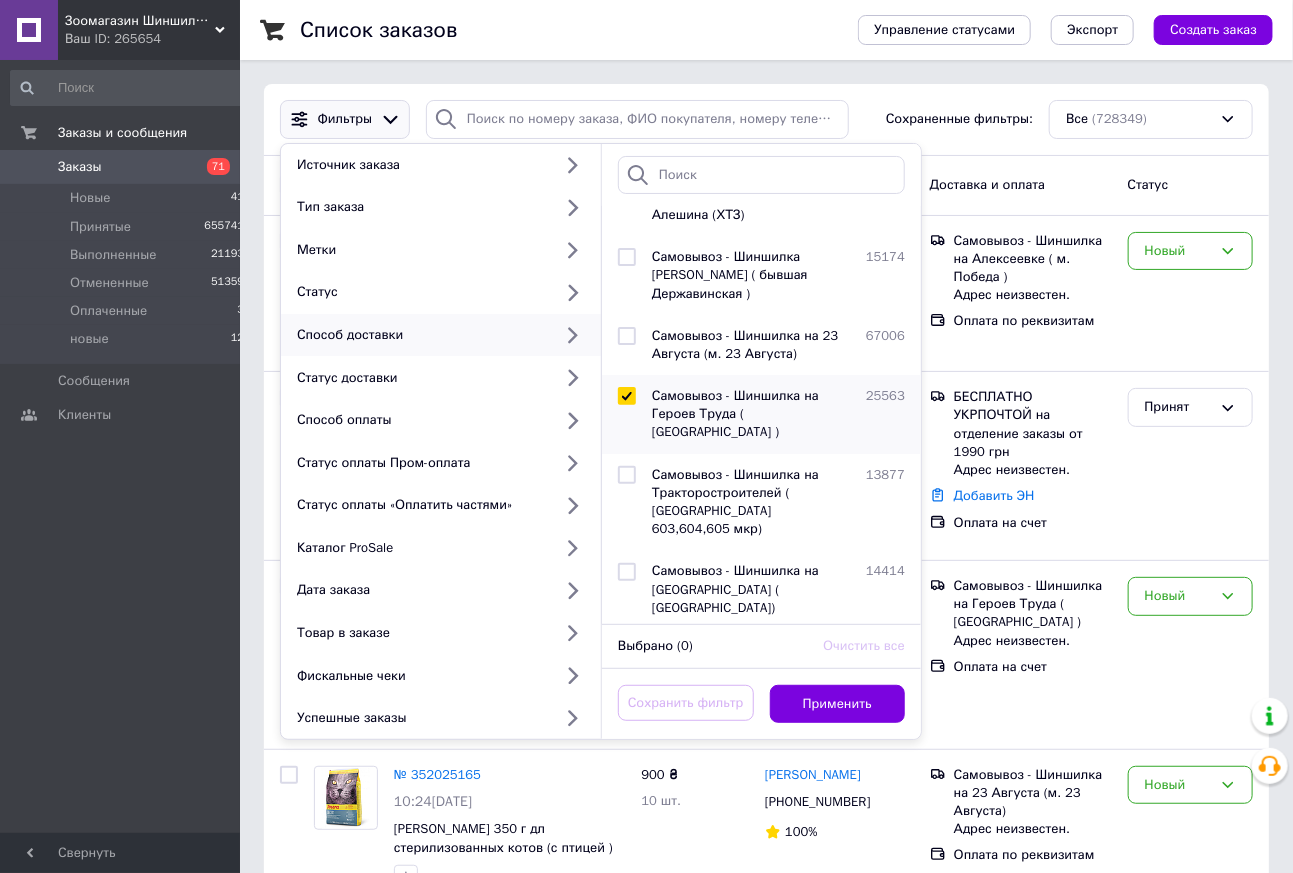 checkbox on "true" 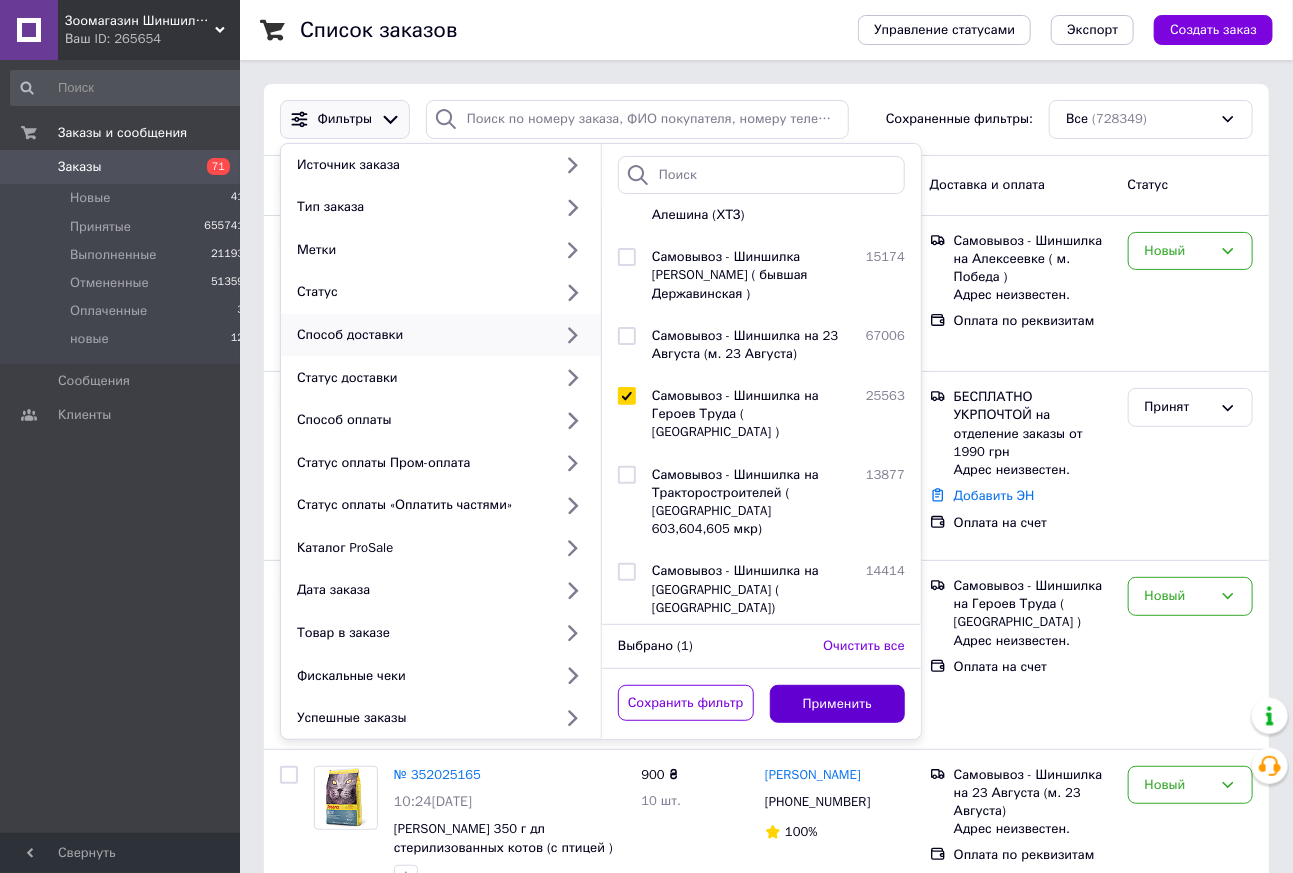 click on "Применить" at bounding box center [838, 704] 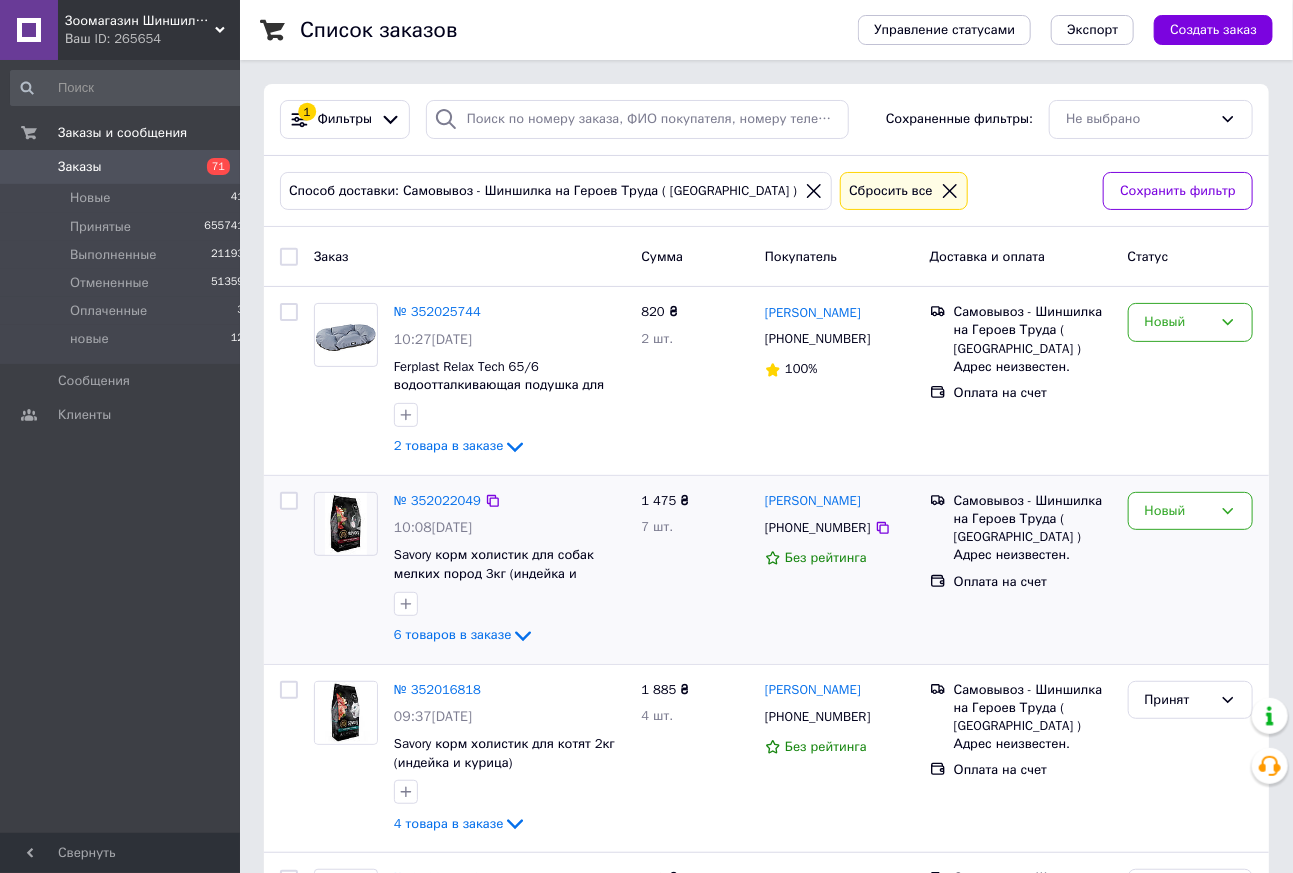 click on "№ 352022049" at bounding box center [437, 501] 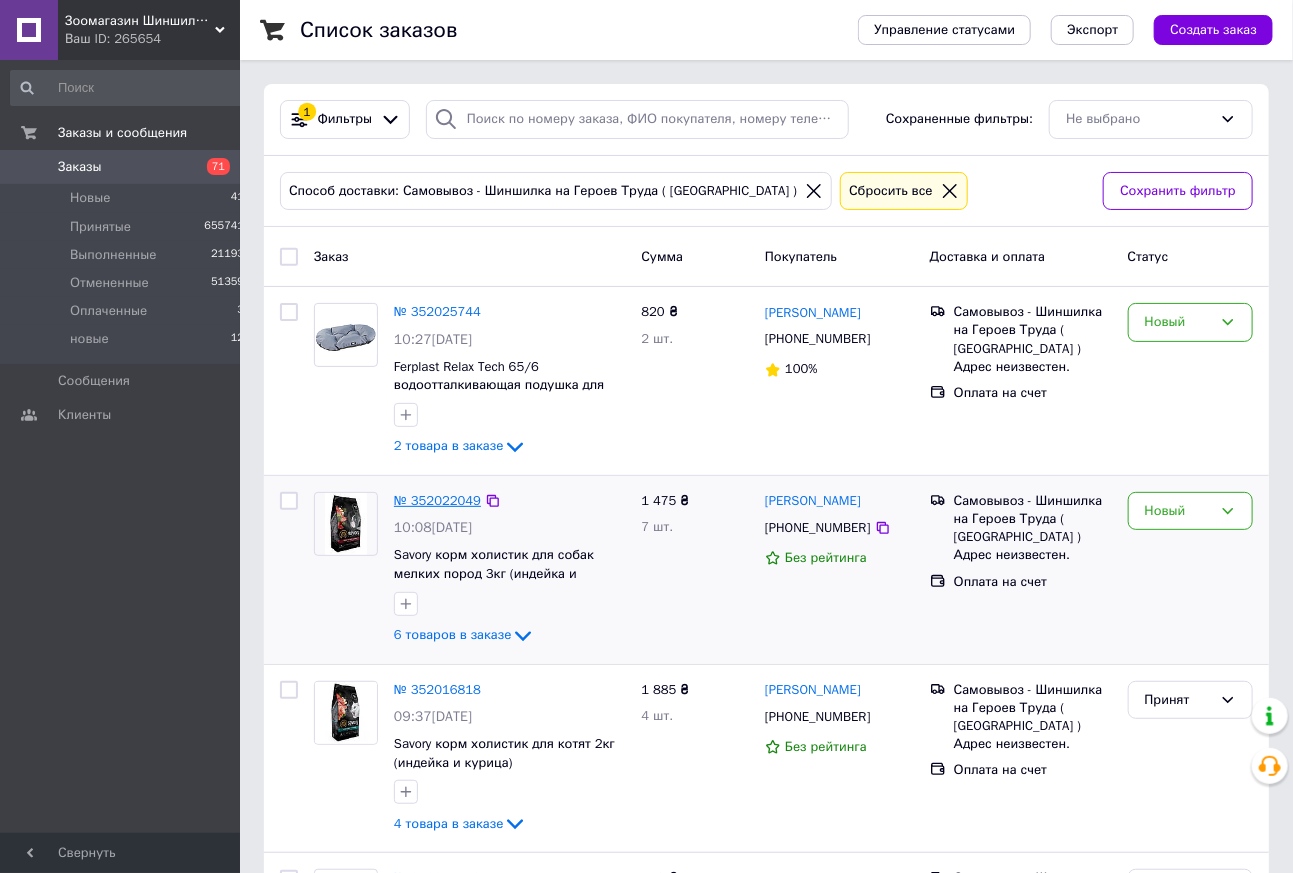 click on "№ 352022049" at bounding box center [437, 500] 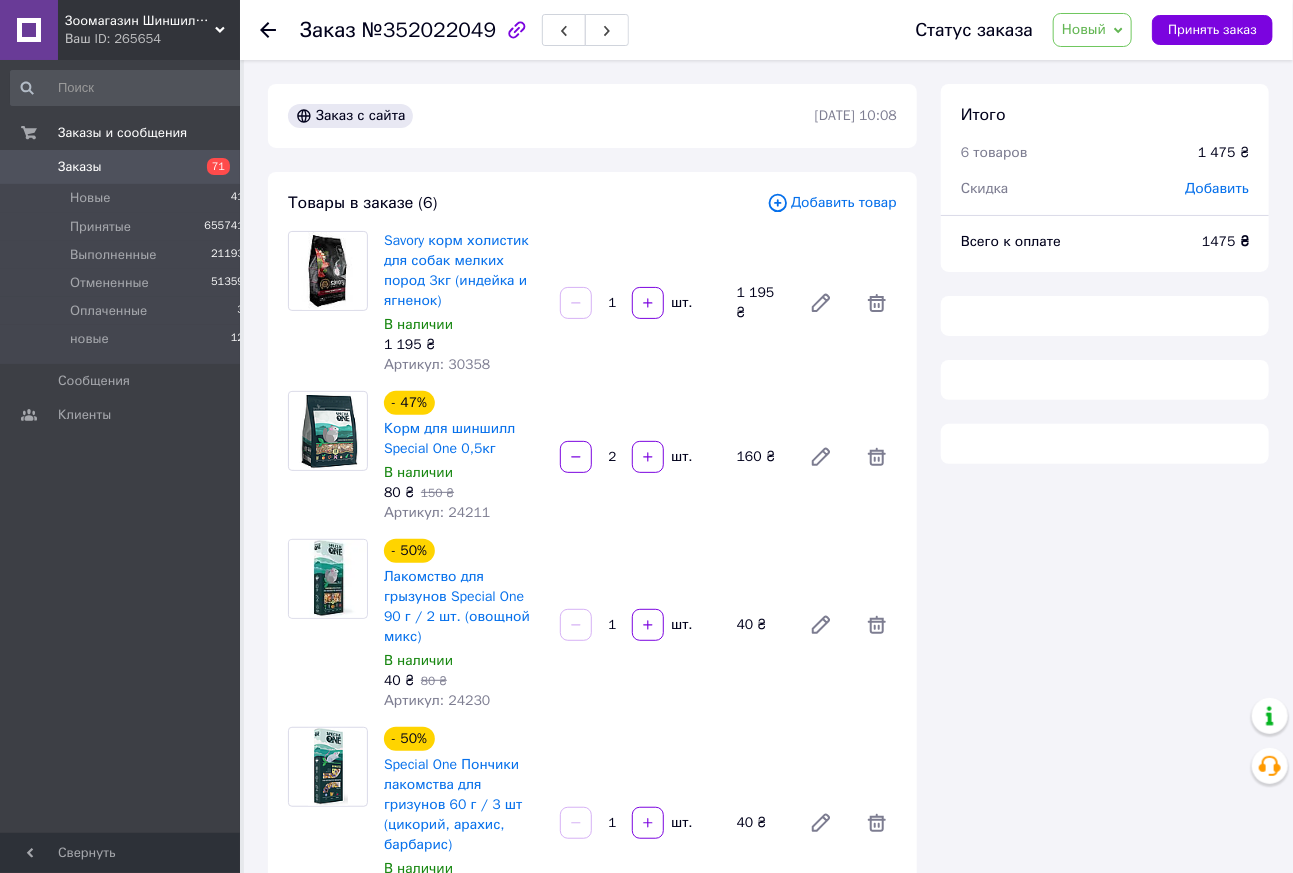 click on "Принять заказ" at bounding box center (1212, 30) 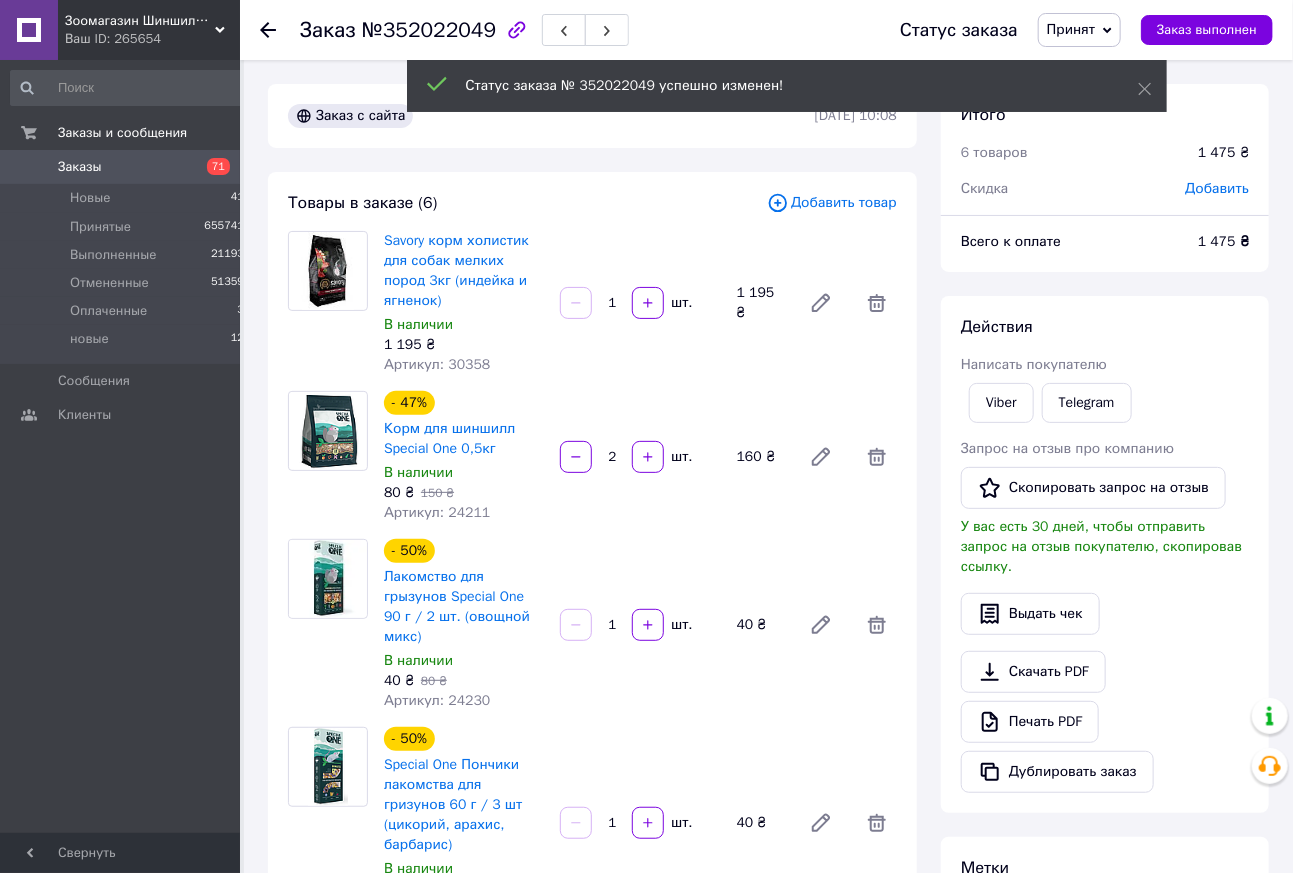 click on "Печать PDF" at bounding box center (1030, 722) 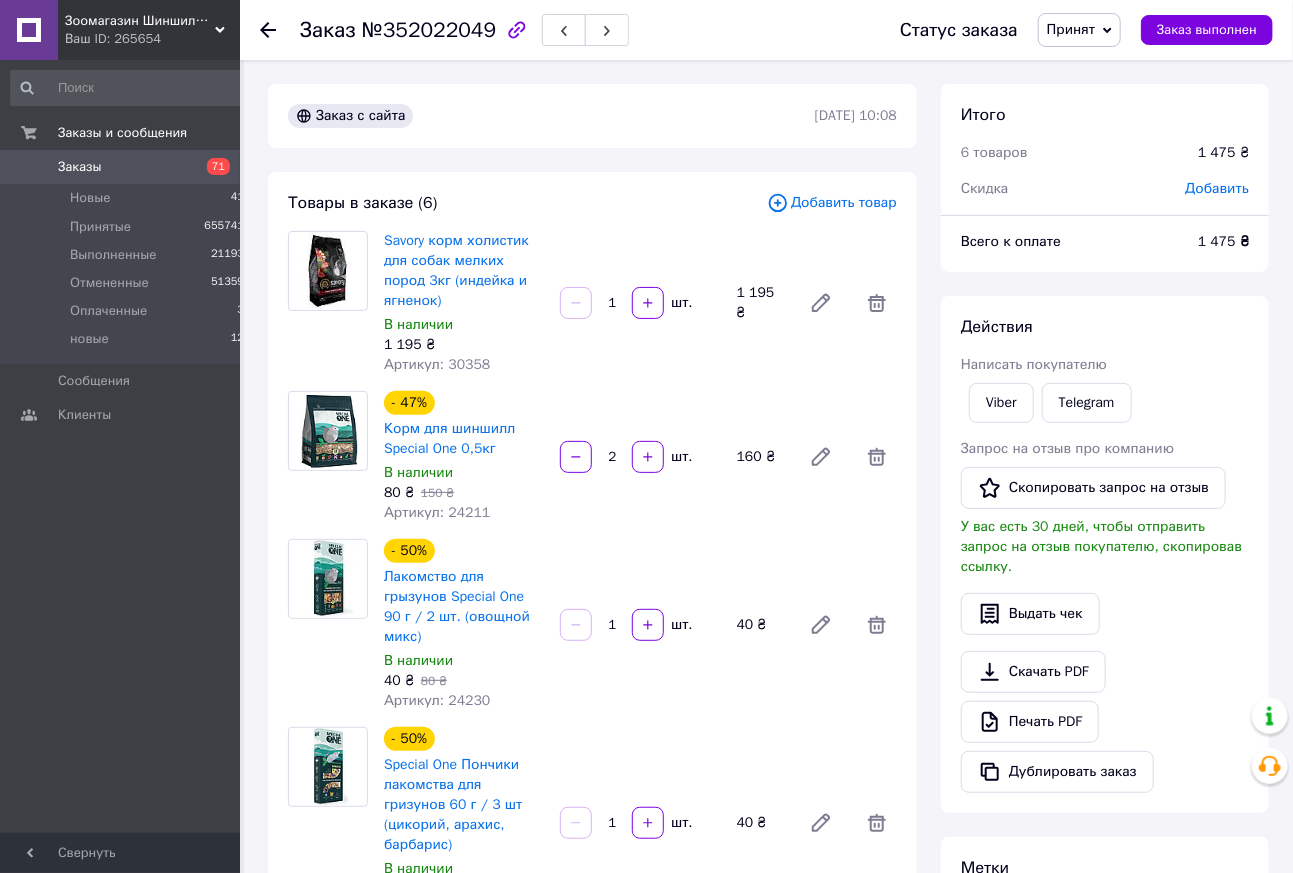 click at bounding box center (268, 30) 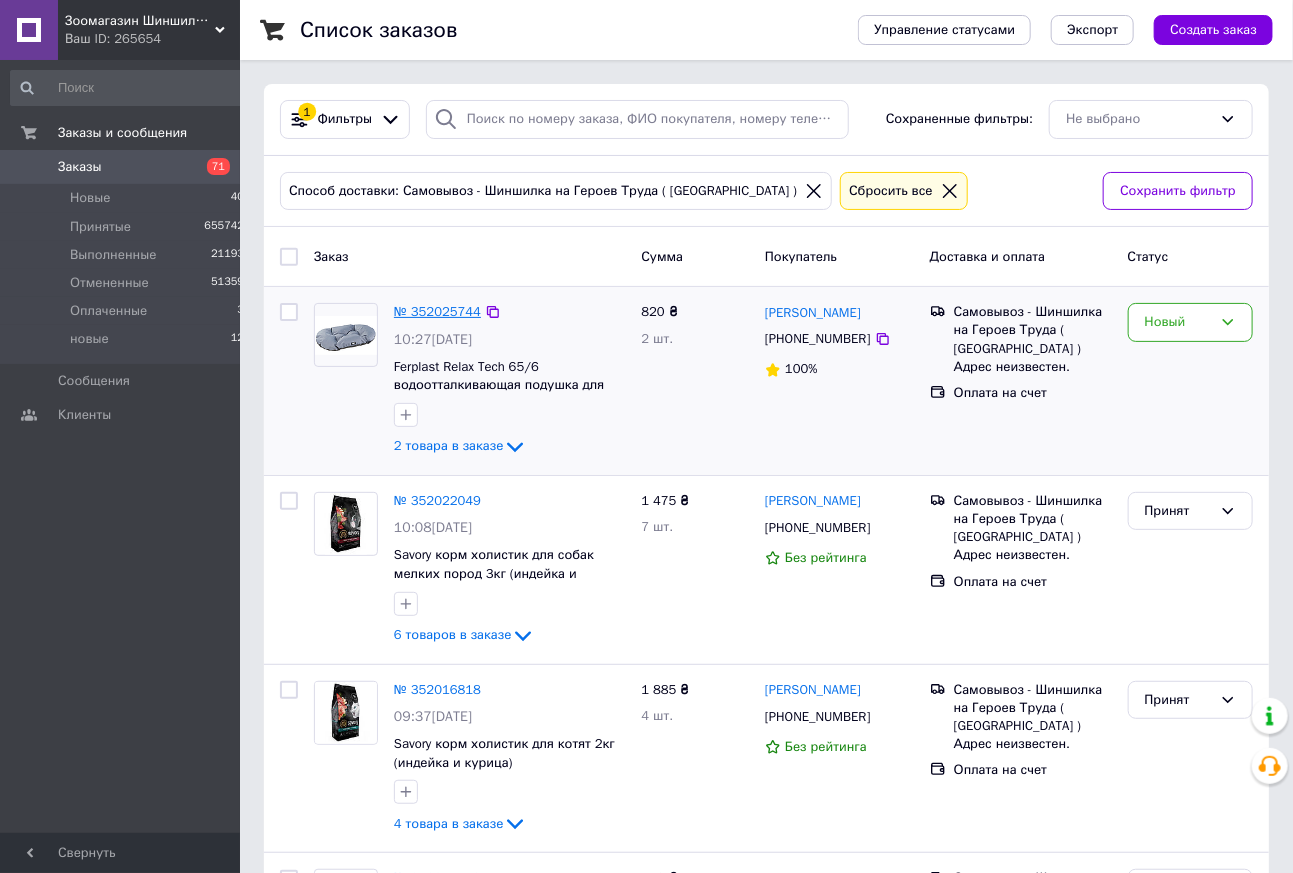 click on "№ 352025744" at bounding box center [437, 311] 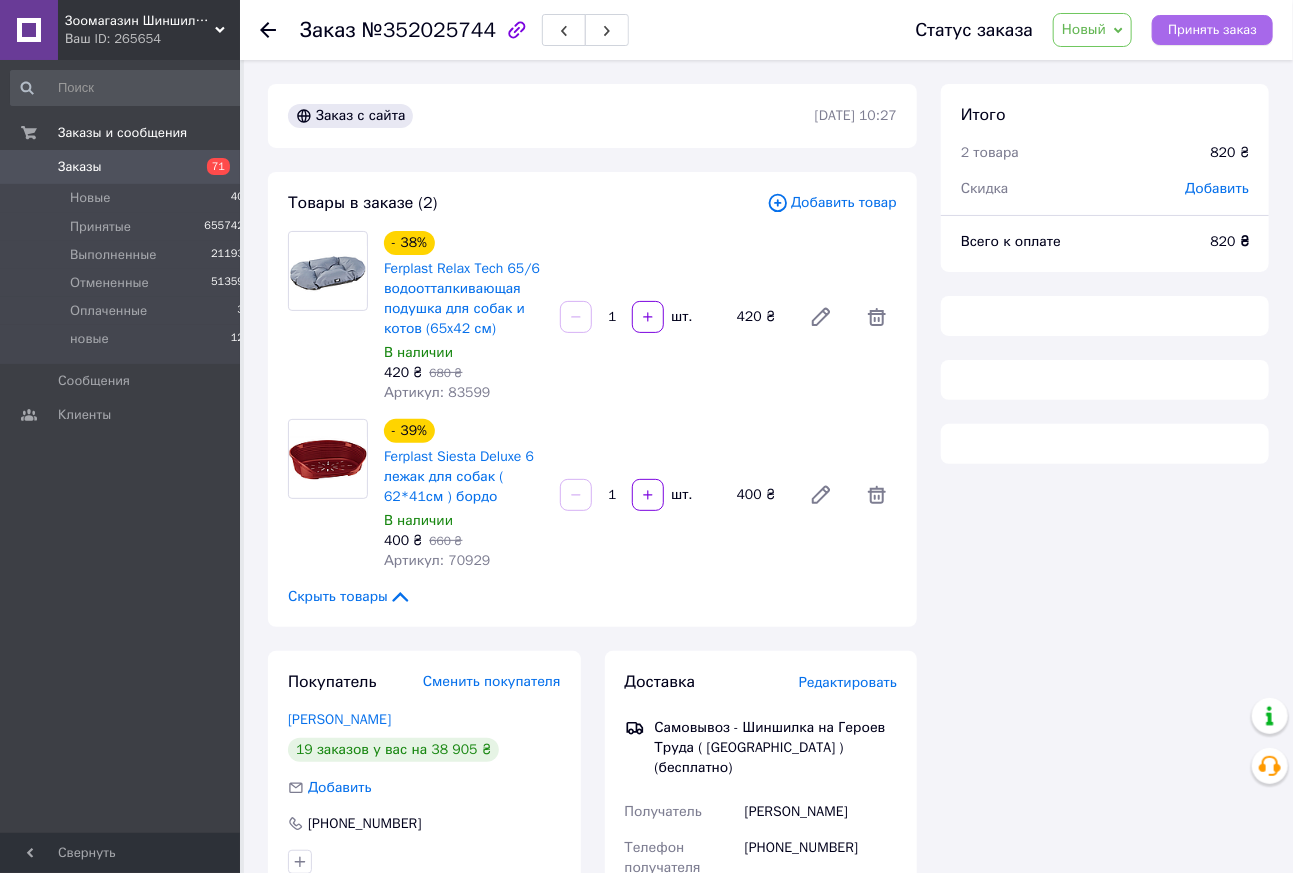 click on "Принять заказ" at bounding box center [1212, 30] 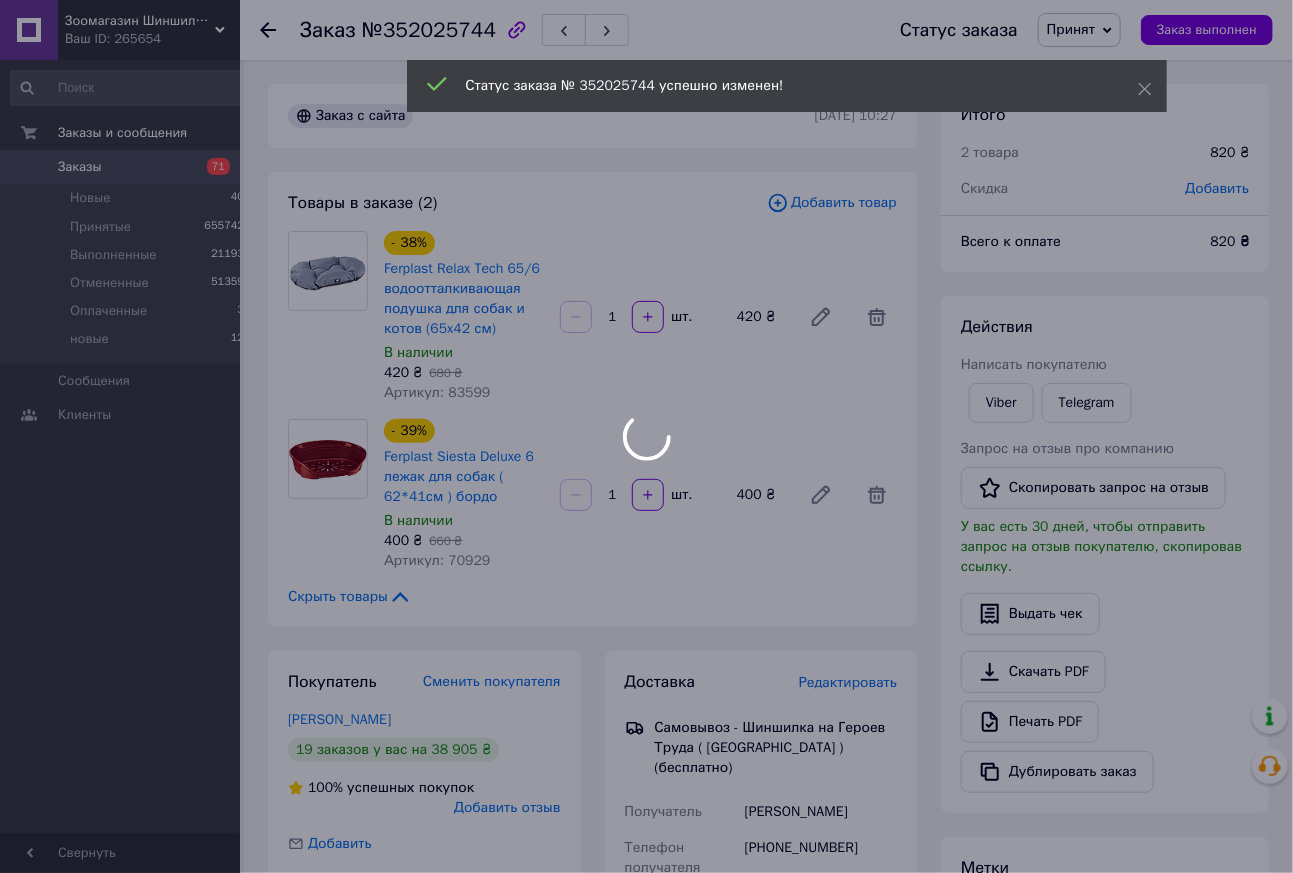 click on "Зоомагазин Шиншилка - Дискаунтер зоотоваров.Корма для кошек и собак. Ветеринарная аптека Ваш ID: 265654 Сайт Зоомагазин Шиншилка - Дискаунтер зо... Кабинет покупателя Проверить состояние системы Страница на портале [PERSON_NAME] Справка Выйти Заказы и сообщения Заказы 71 Новые 40 Принятые 655742 Выполненные 21193 Отмененные 51359 Оплаченные 3 новые 12 Сообщения 0 Клиенты Свернуть
Заказ №352025744 Статус заказа Принят Выполнен Отменен Оплаченный новые Заказ выполнен Заказ с сайта [DATE] 10:27 Товары в заказе (2)" at bounding box center (646, 650) 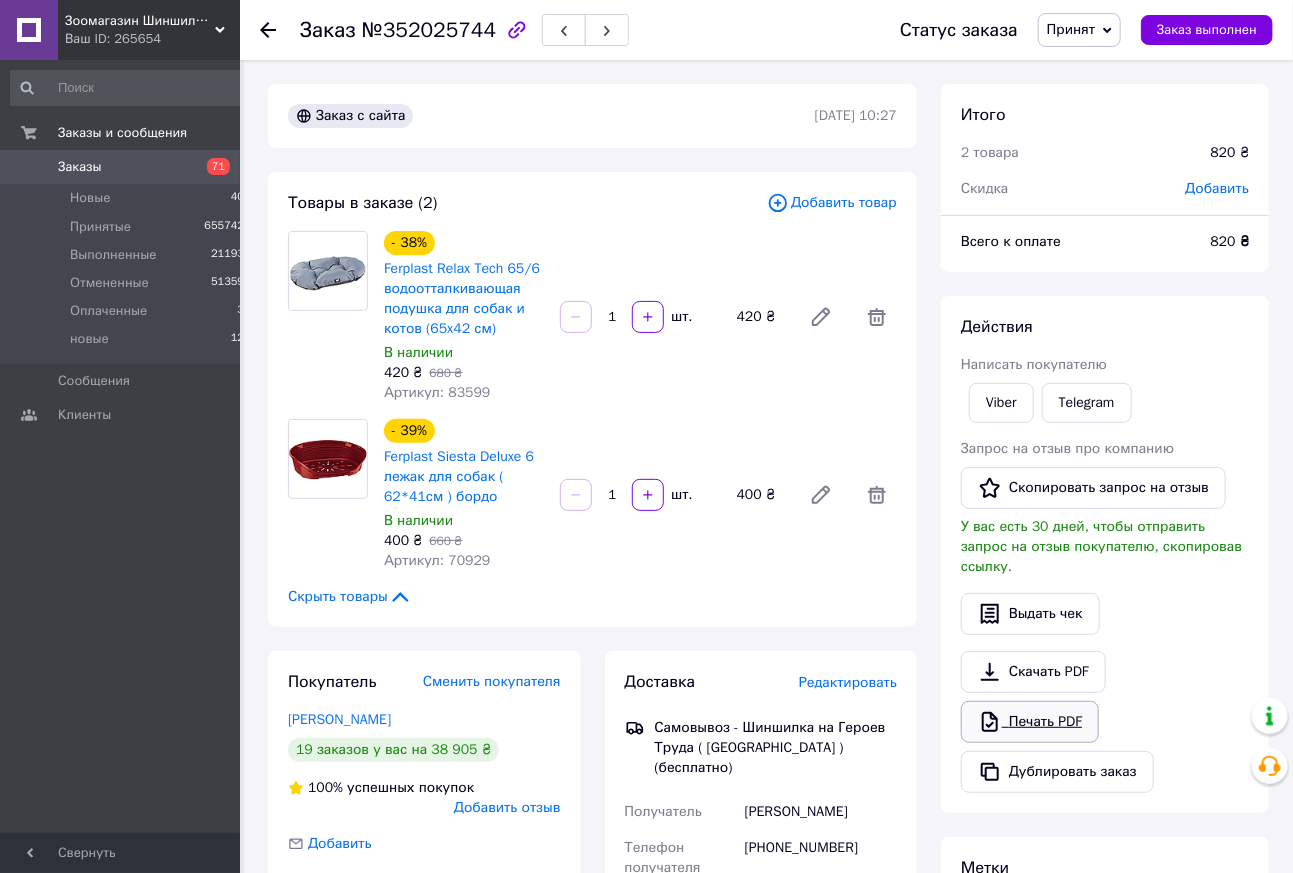 click on "Печать PDF" at bounding box center [1030, 722] 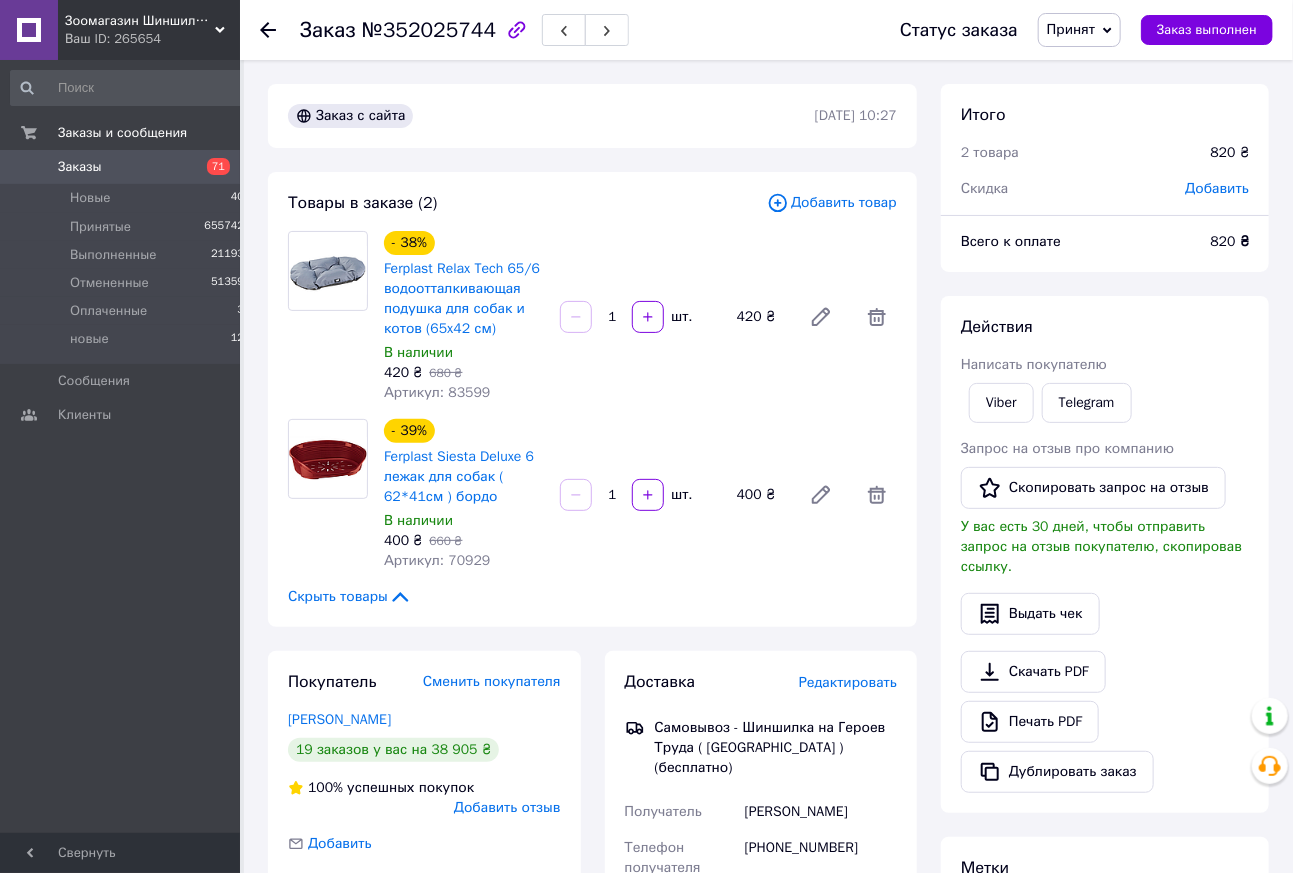 click 